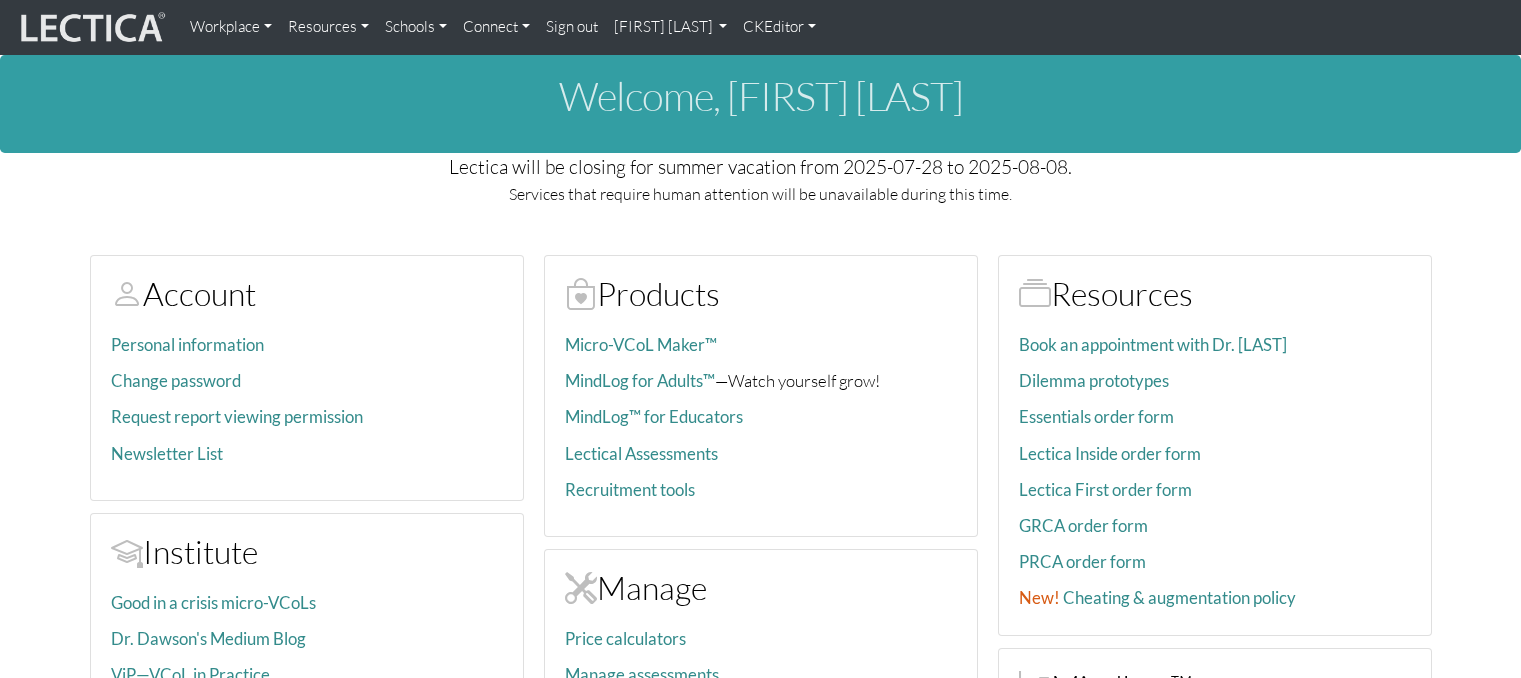 scroll, scrollTop: 0, scrollLeft: 0, axis: both 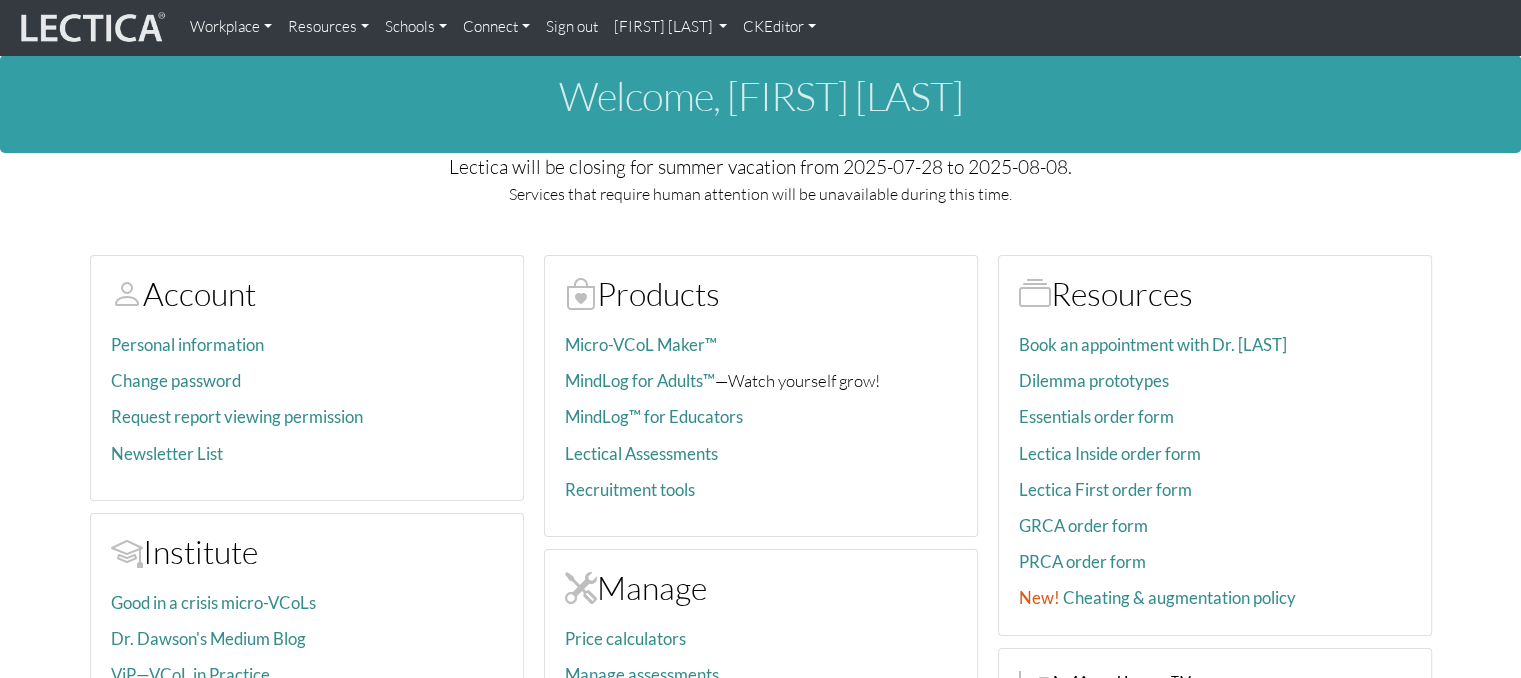 click on "CKEditor" at bounding box center [779, 27] 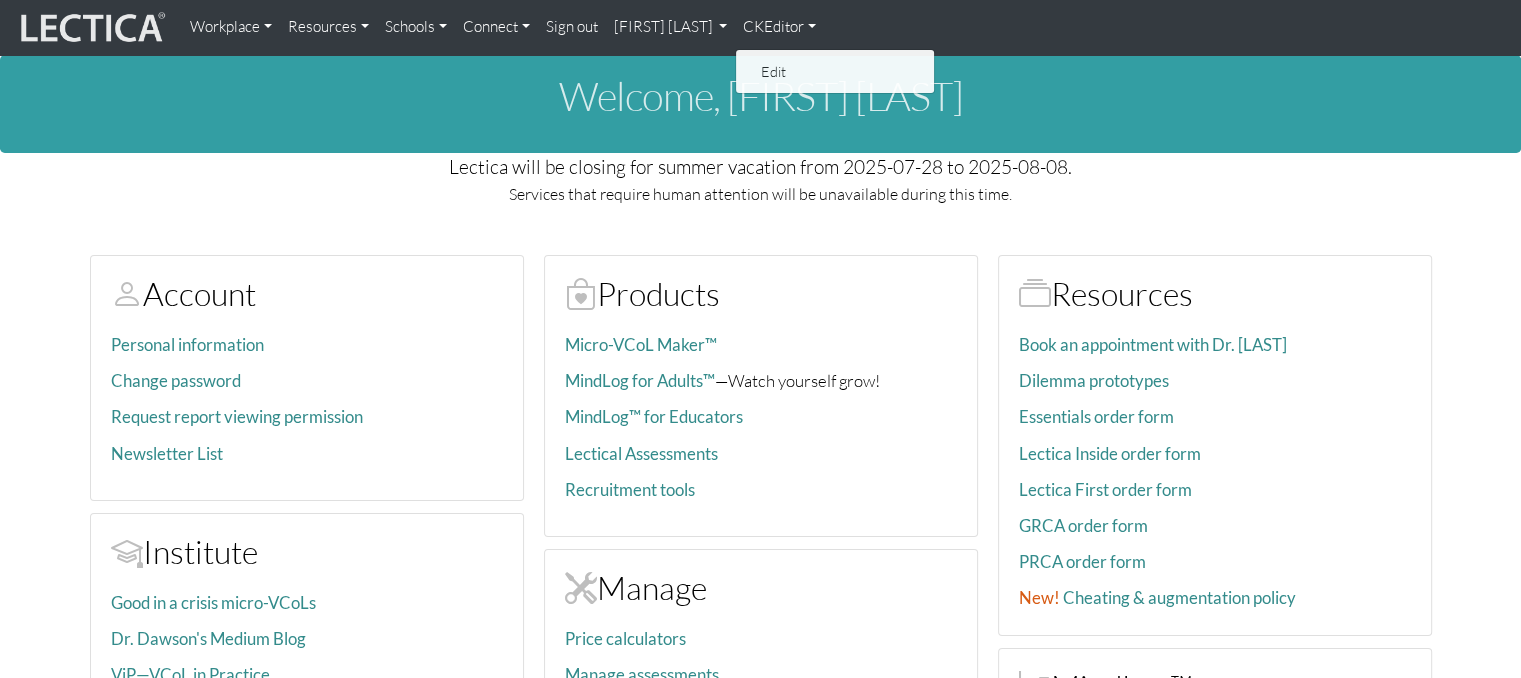 click on "Atenea Giménez" at bounding box center [671, 27] 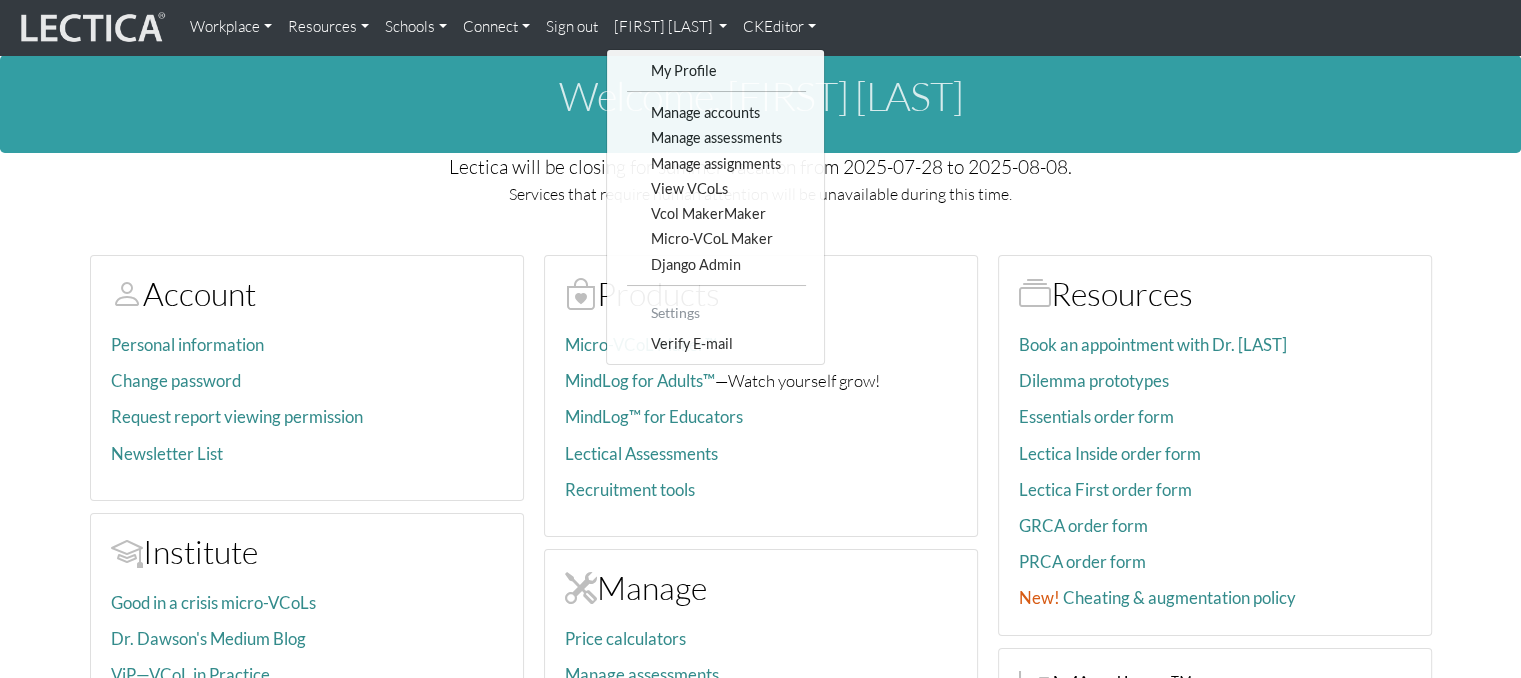 click on "Sign out" at bounding box center [572, 27] 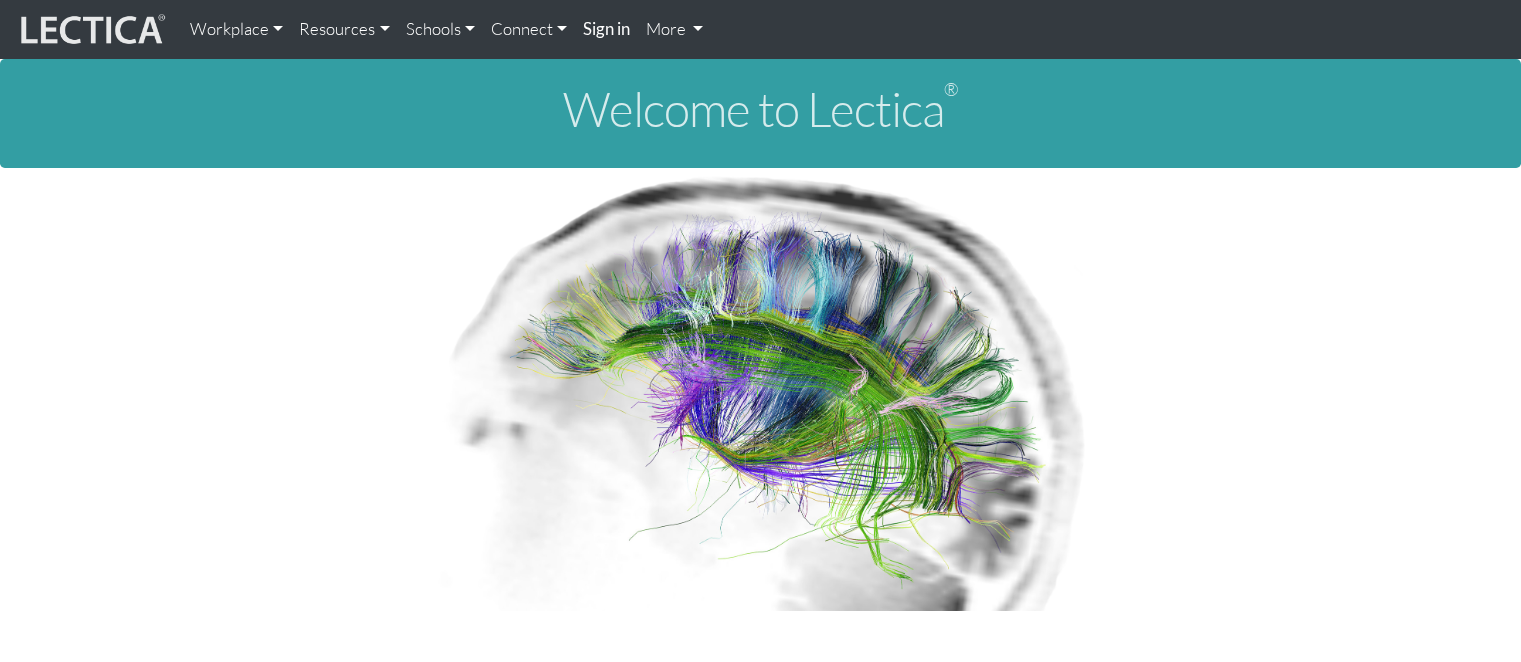 scroll, scrollTop: 0, scrollLeft: 0, axis: both 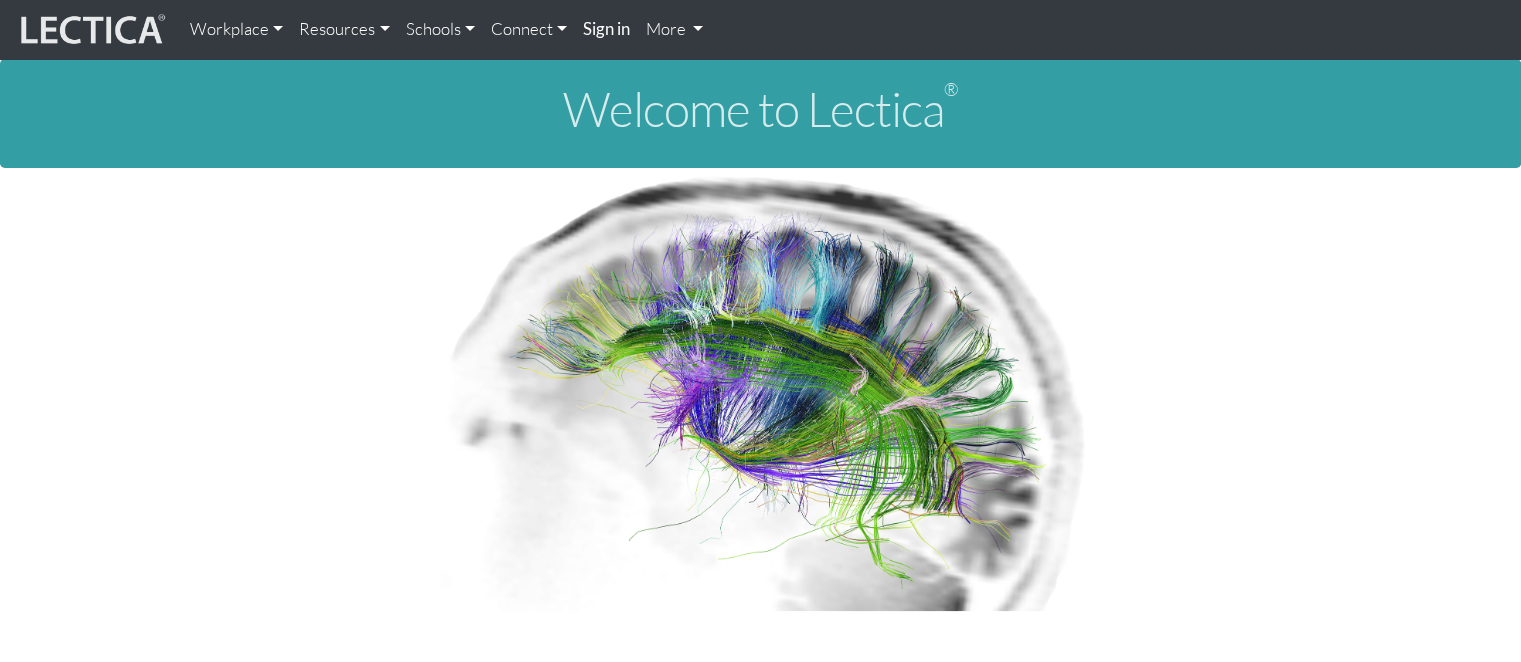 click on "More" at bounding box center (674, 29) 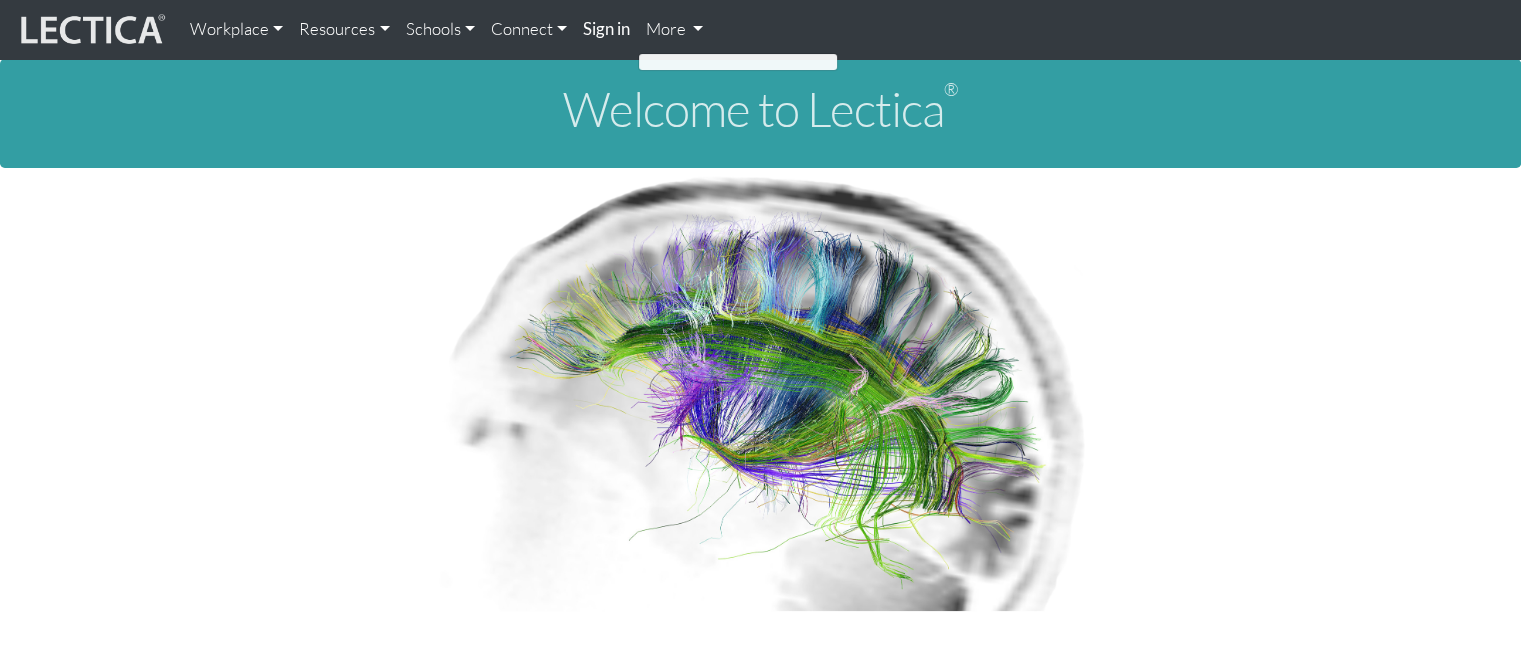 click on "More" at bounding box center [674, 29] 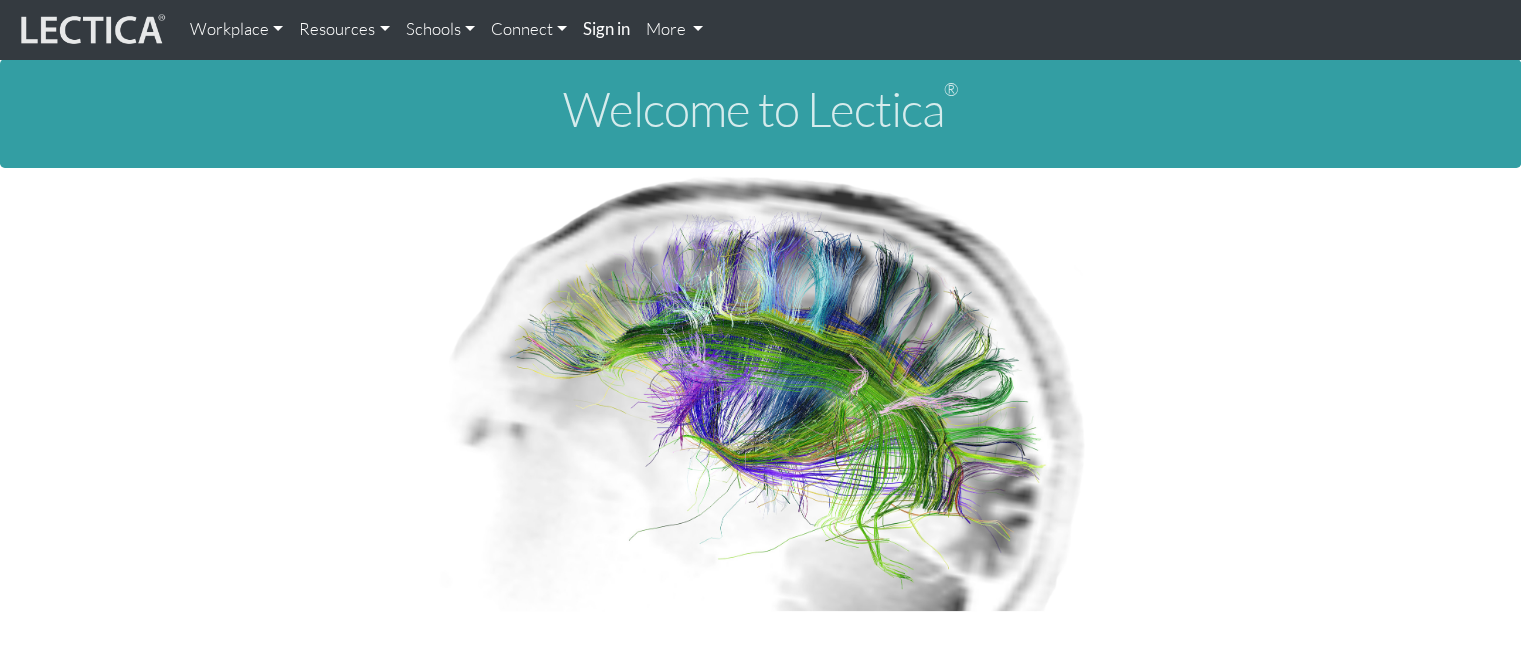 click on "More" at bounding box center [674, 29] 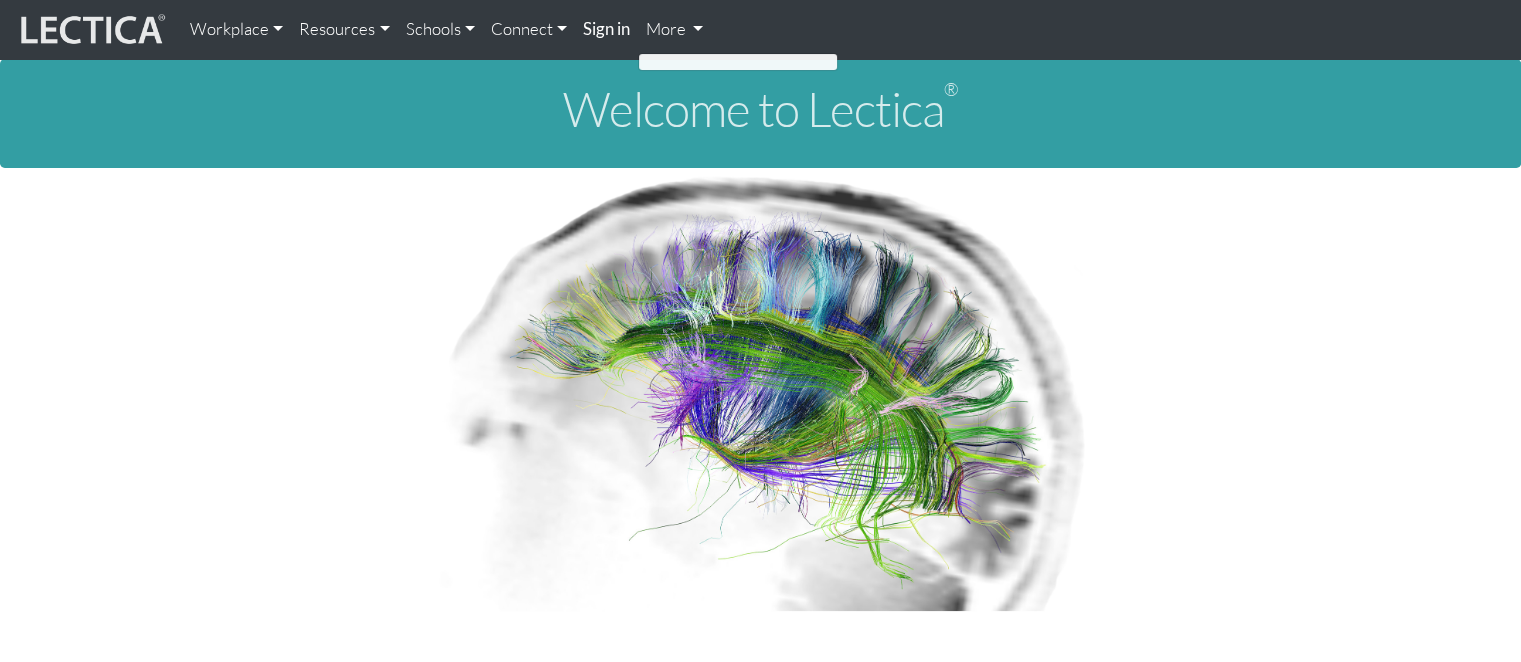 click on "More" at bounding box center (674, 29) 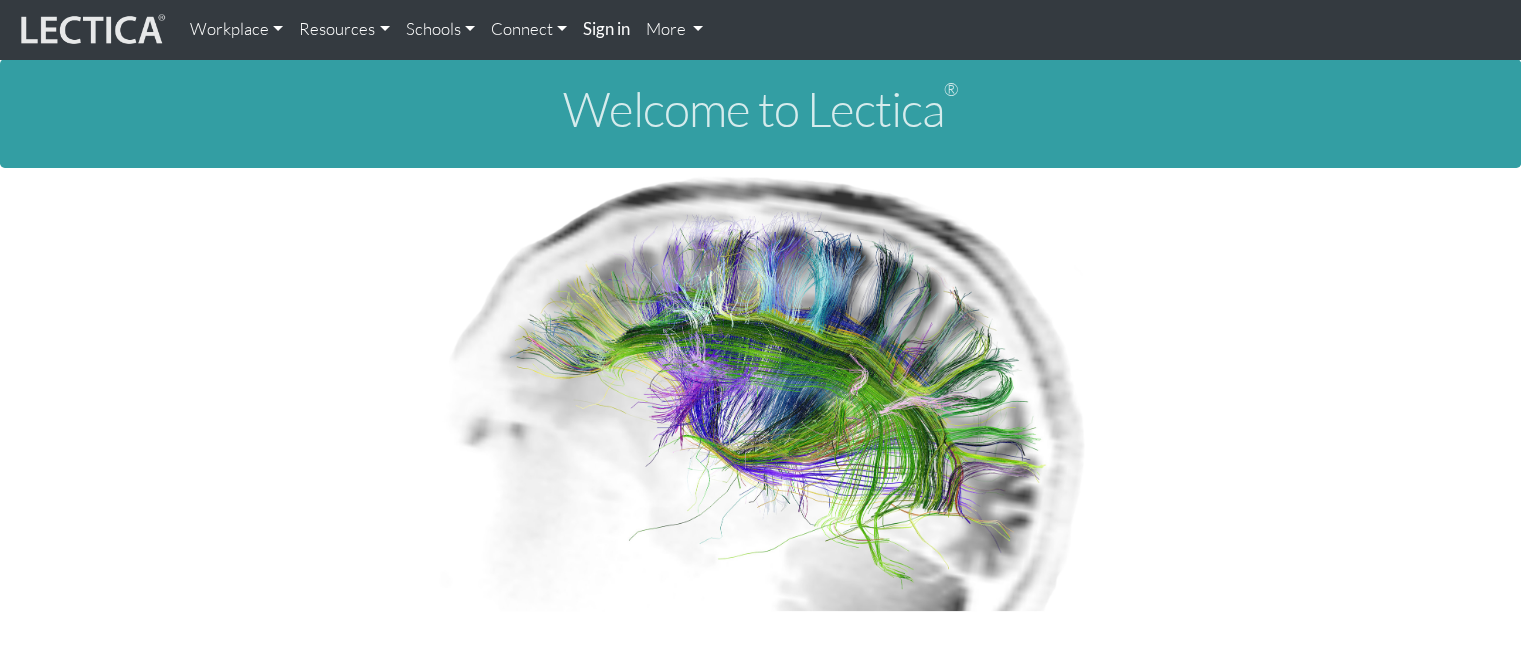 click on "More" at bounding box center (674, 29) 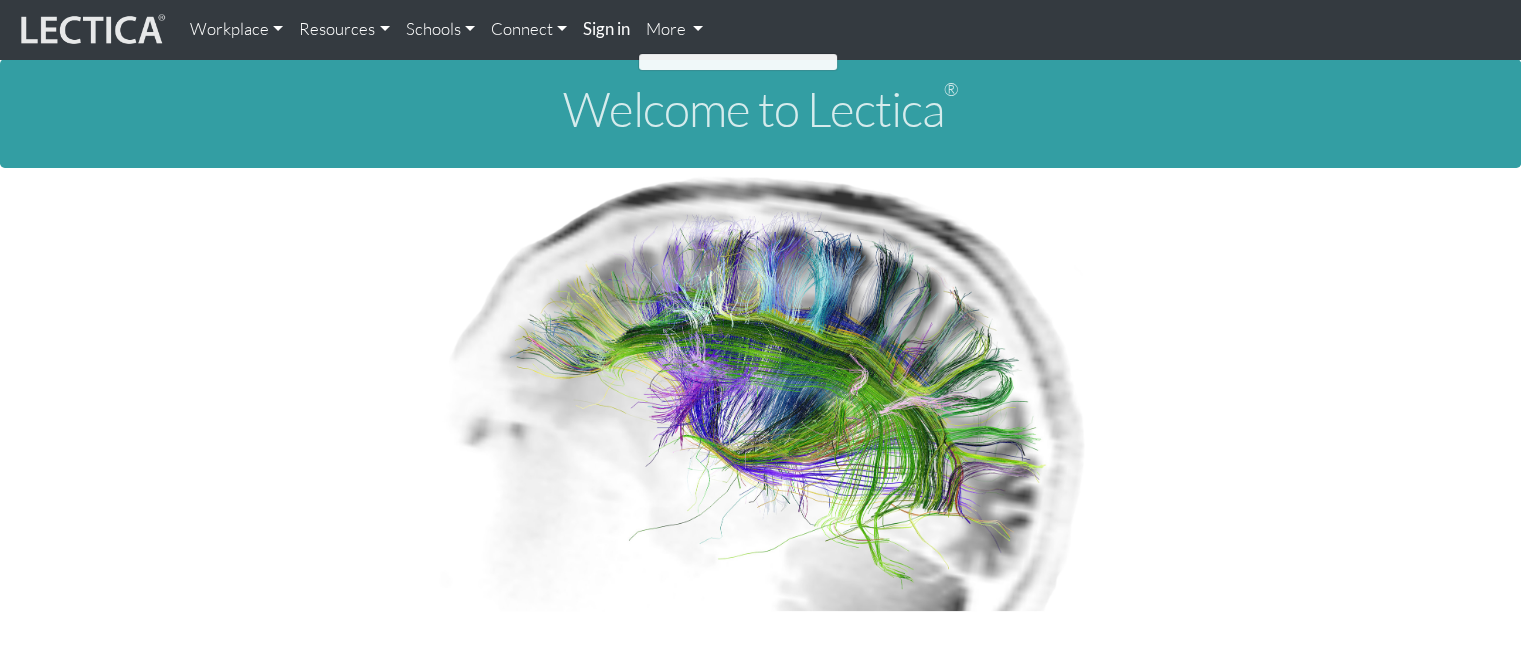 click on "More" at bounding box center (674, 29) 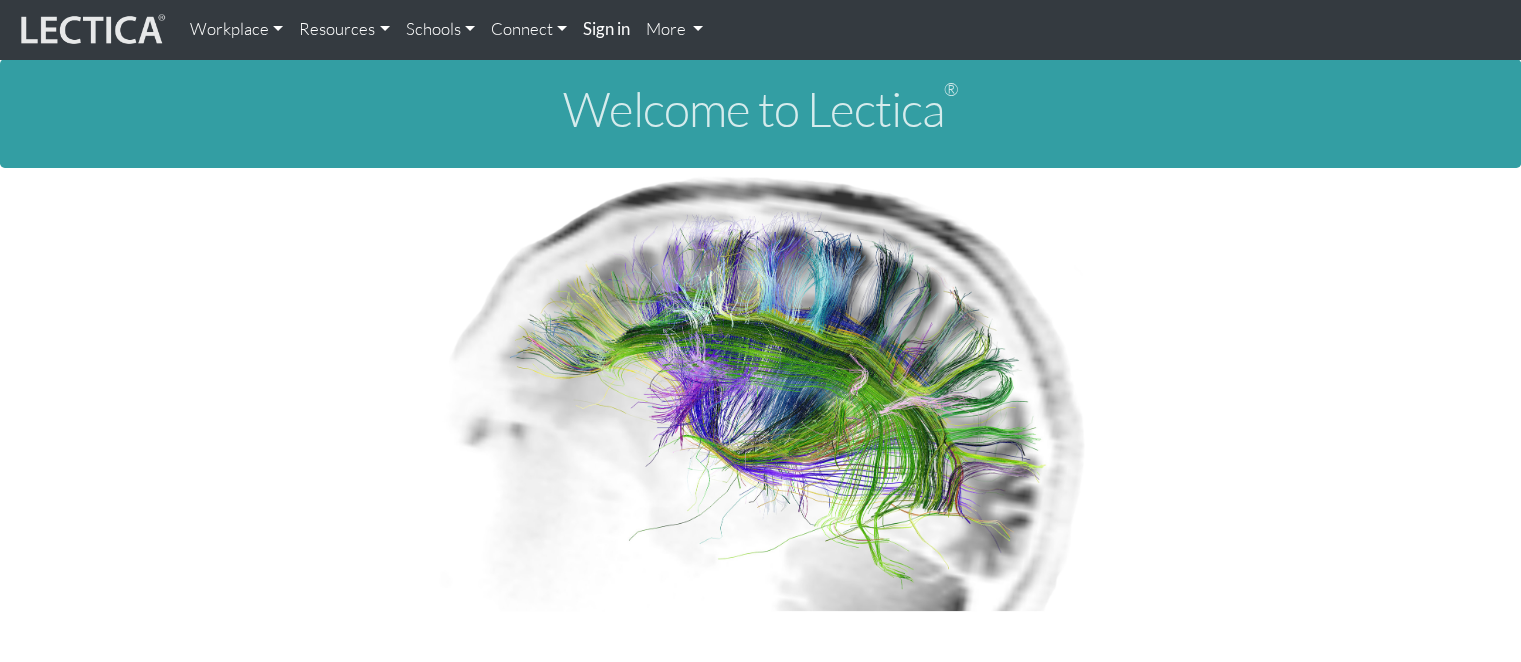 click on "More" at bounding box center (674, 29) 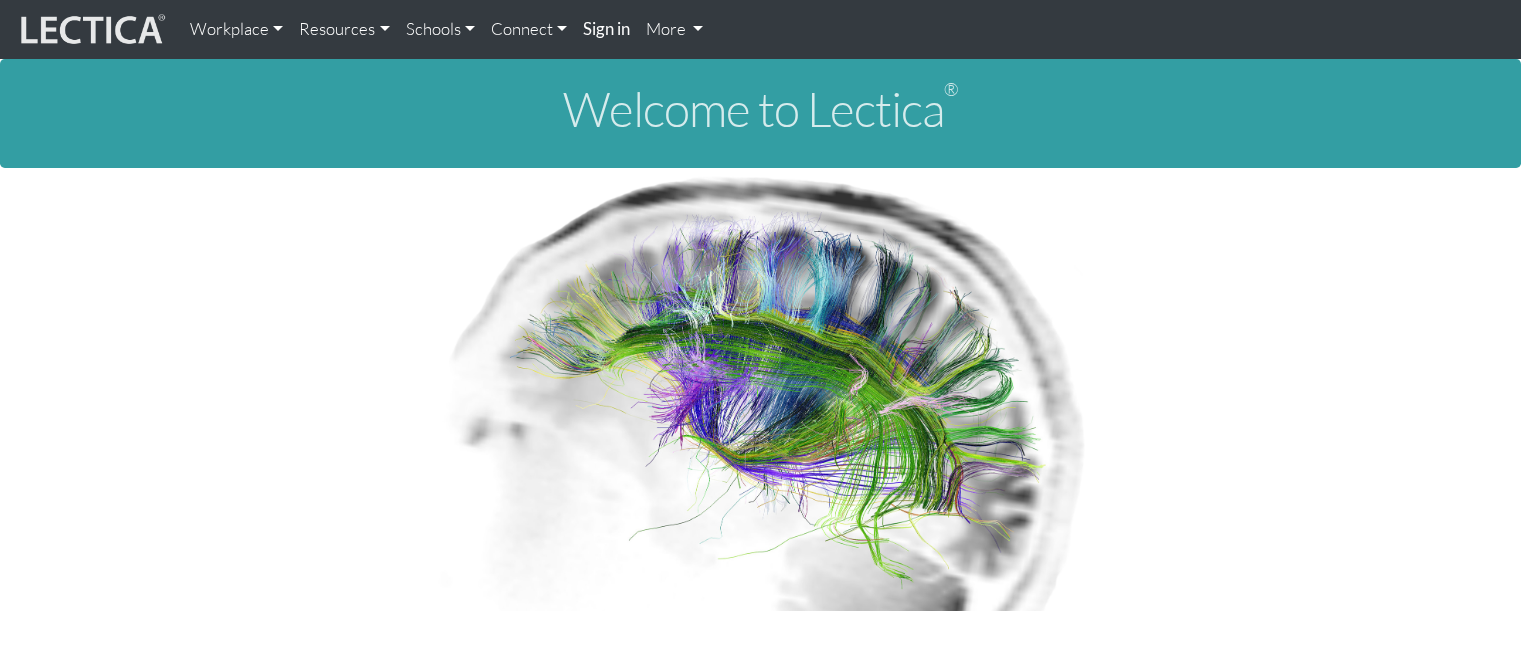 scroll, scrollTop: 0, scrollLeft: 0, axis: both 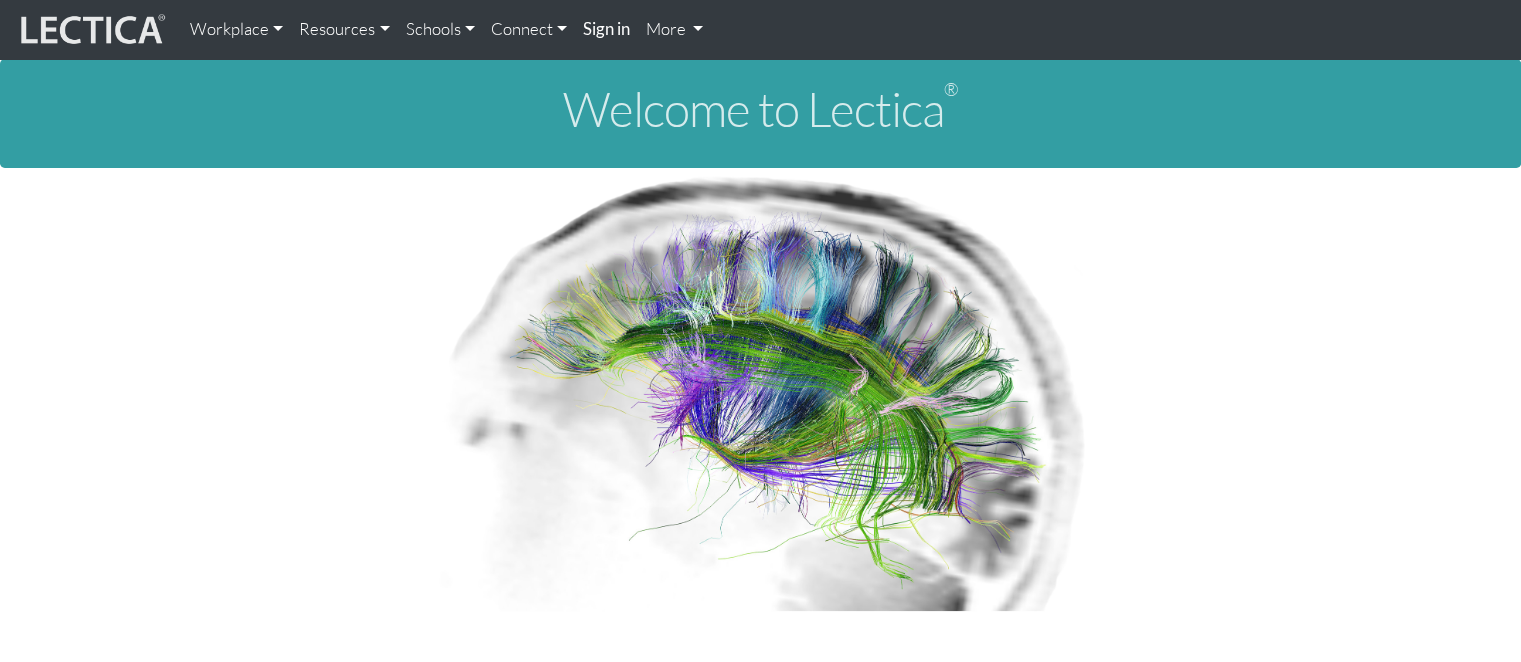 click on "More" at bounding box center [674, 29] 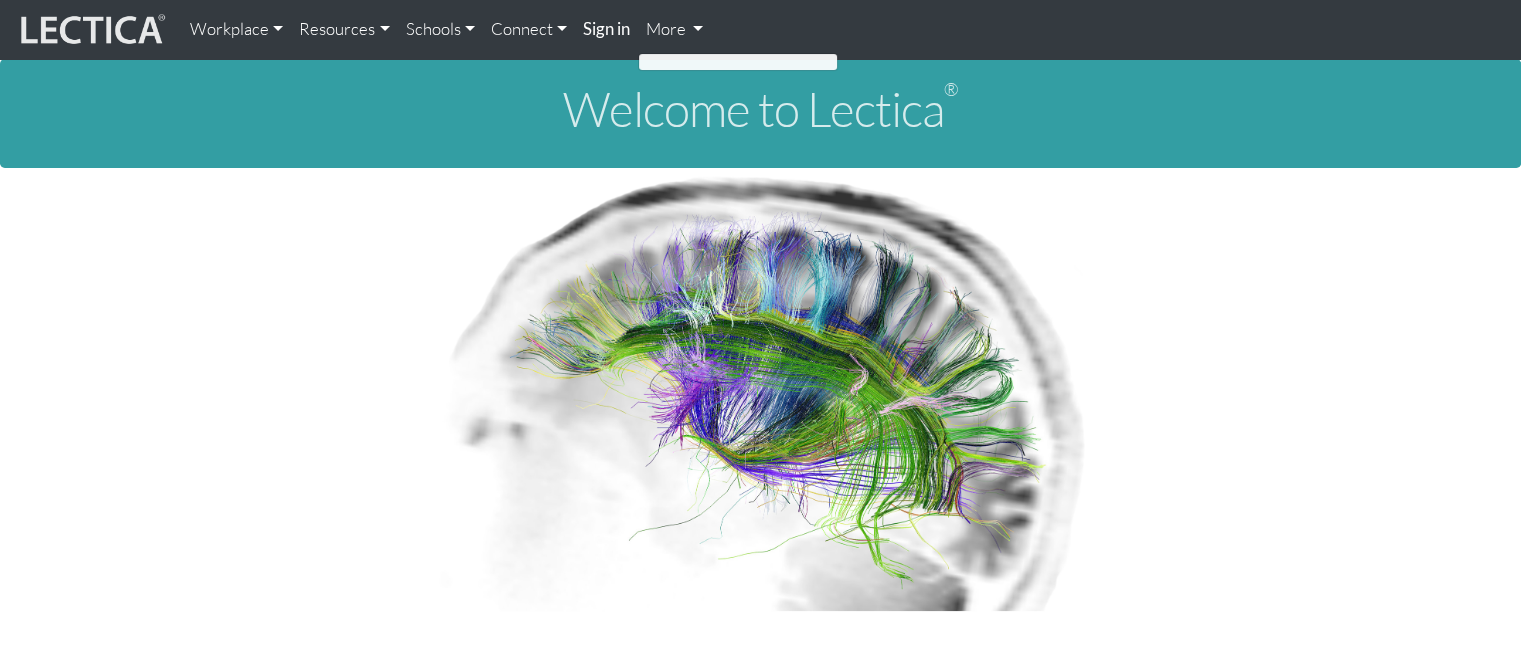 click on "More" at bounding box center [674, 29] 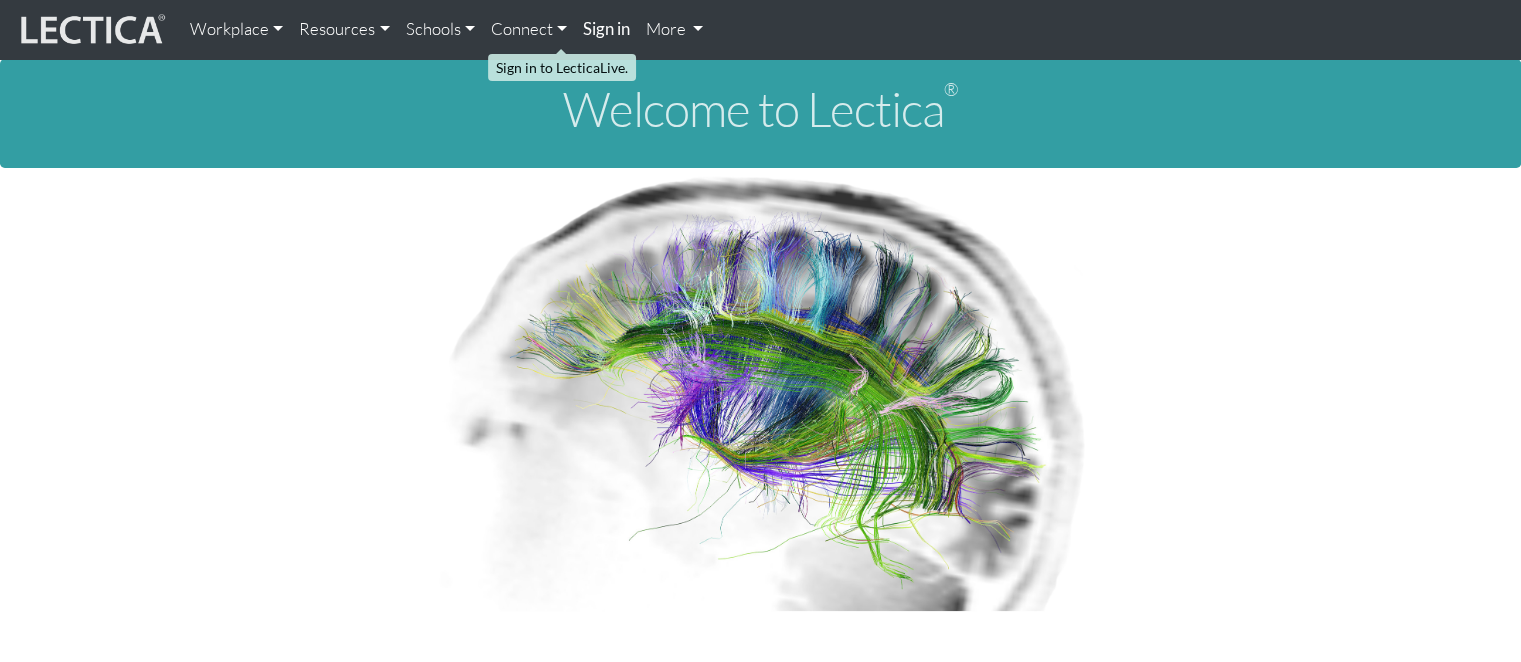 click on "Sign in" at bounding box center [606, 28] 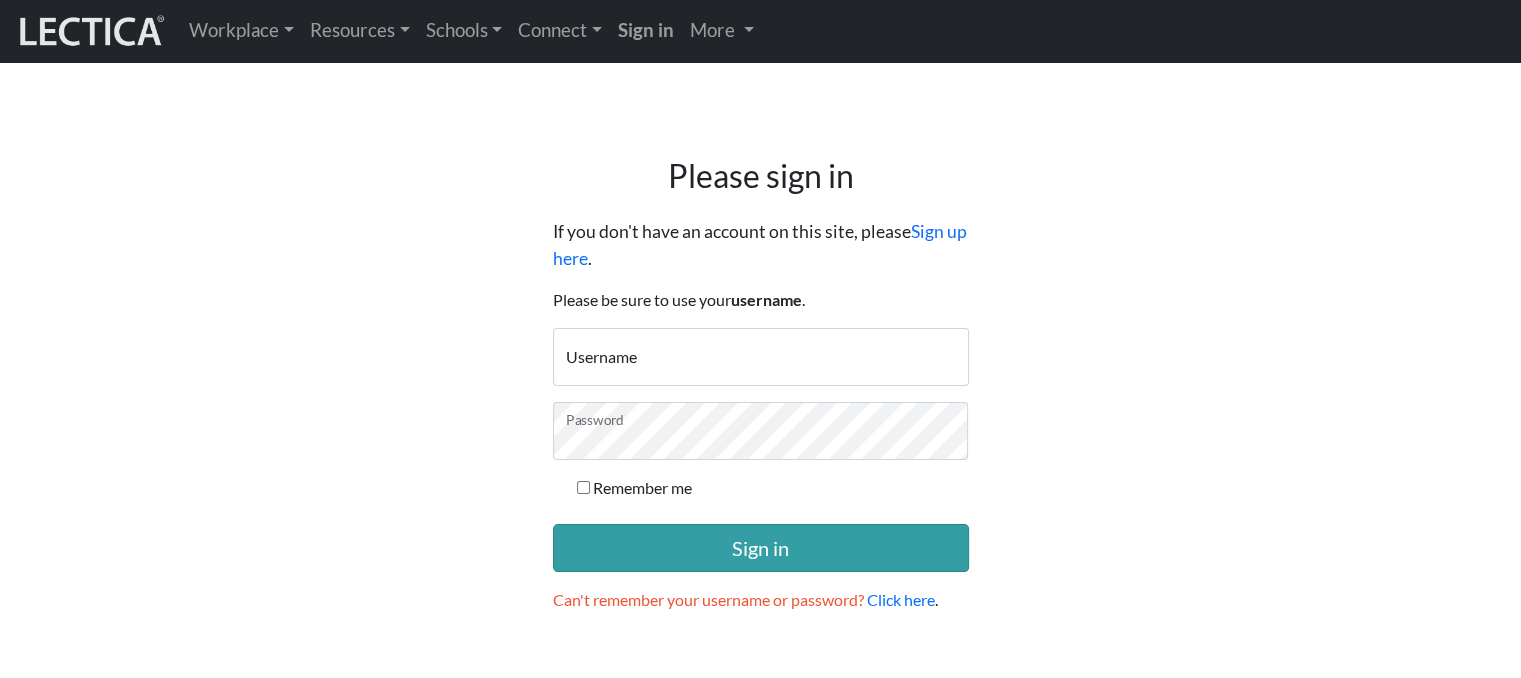 scroll, scrollTop: 0, scrollLeft: 0, axis: both 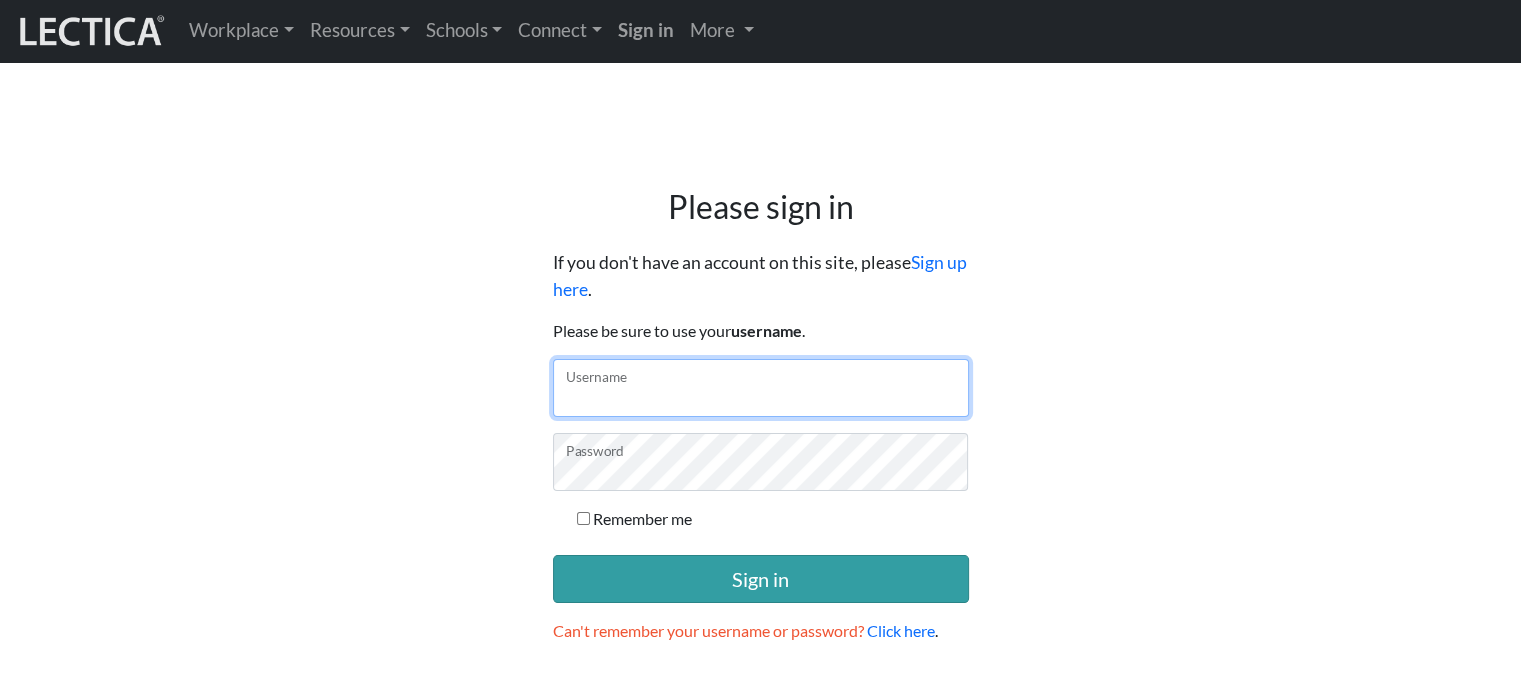 click on "Username" at bounding box center [761, 388] 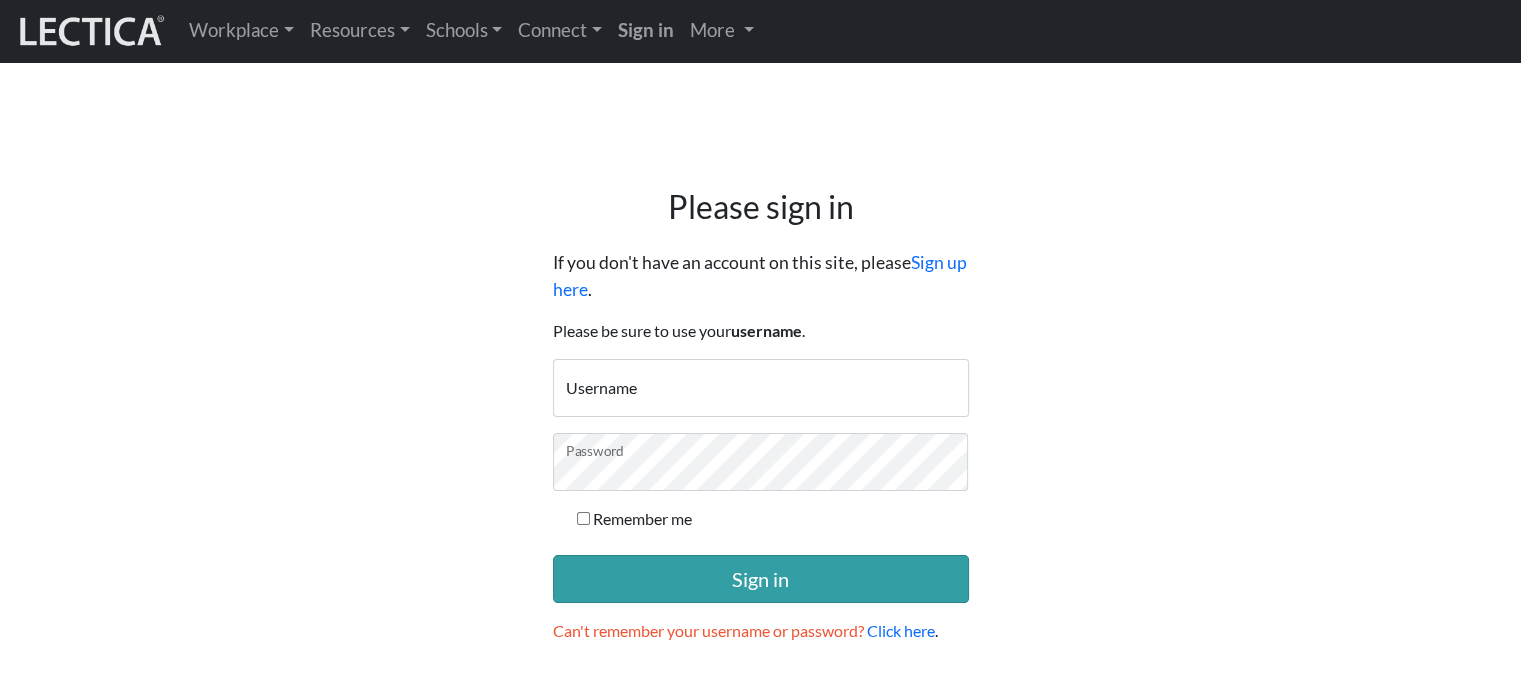 click on "Please sign in
If you don't have an account on this site, please
Sign up here .
Please be sure to use your  username .
Username
Password
Remember me
Sign in
Can't remember your username or password?
Click here ." at bounding box center (761, 415) 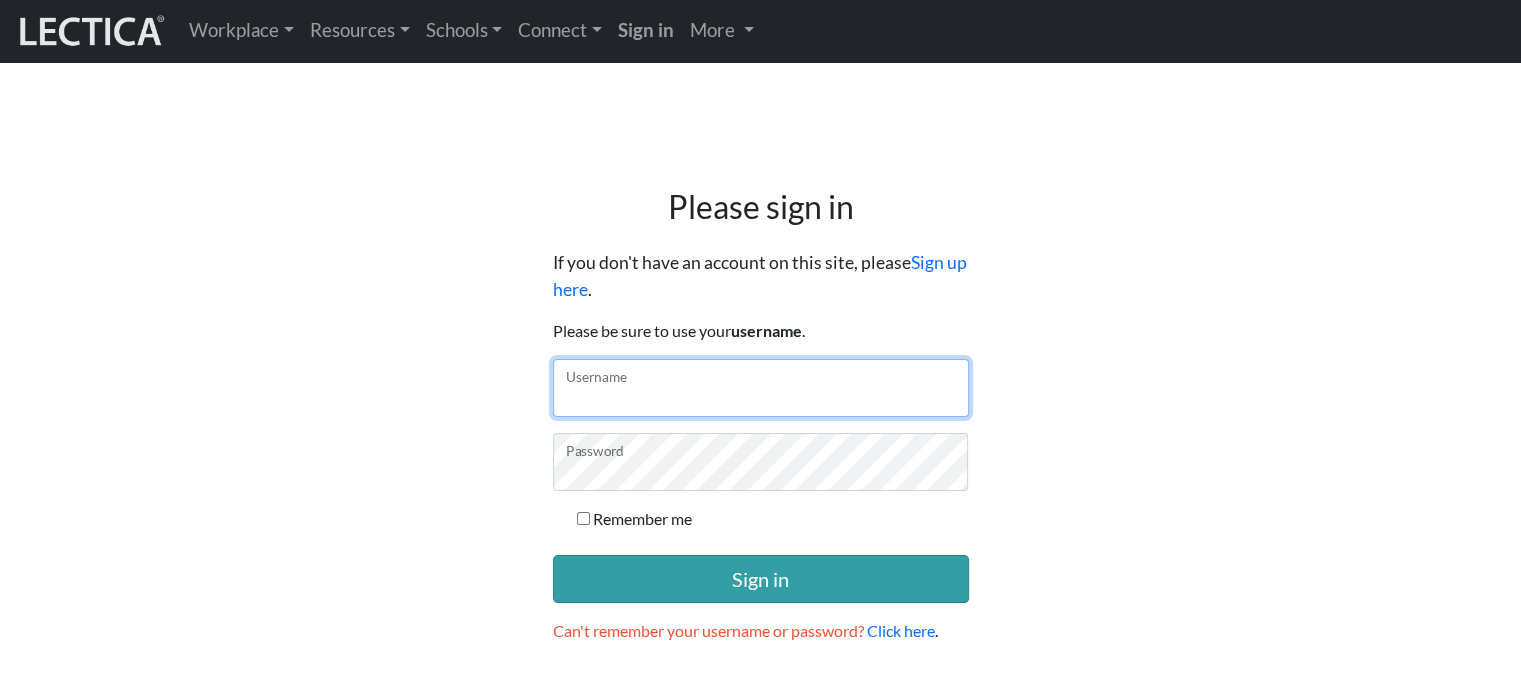 click on "Username" at bounding box center (761, 388) 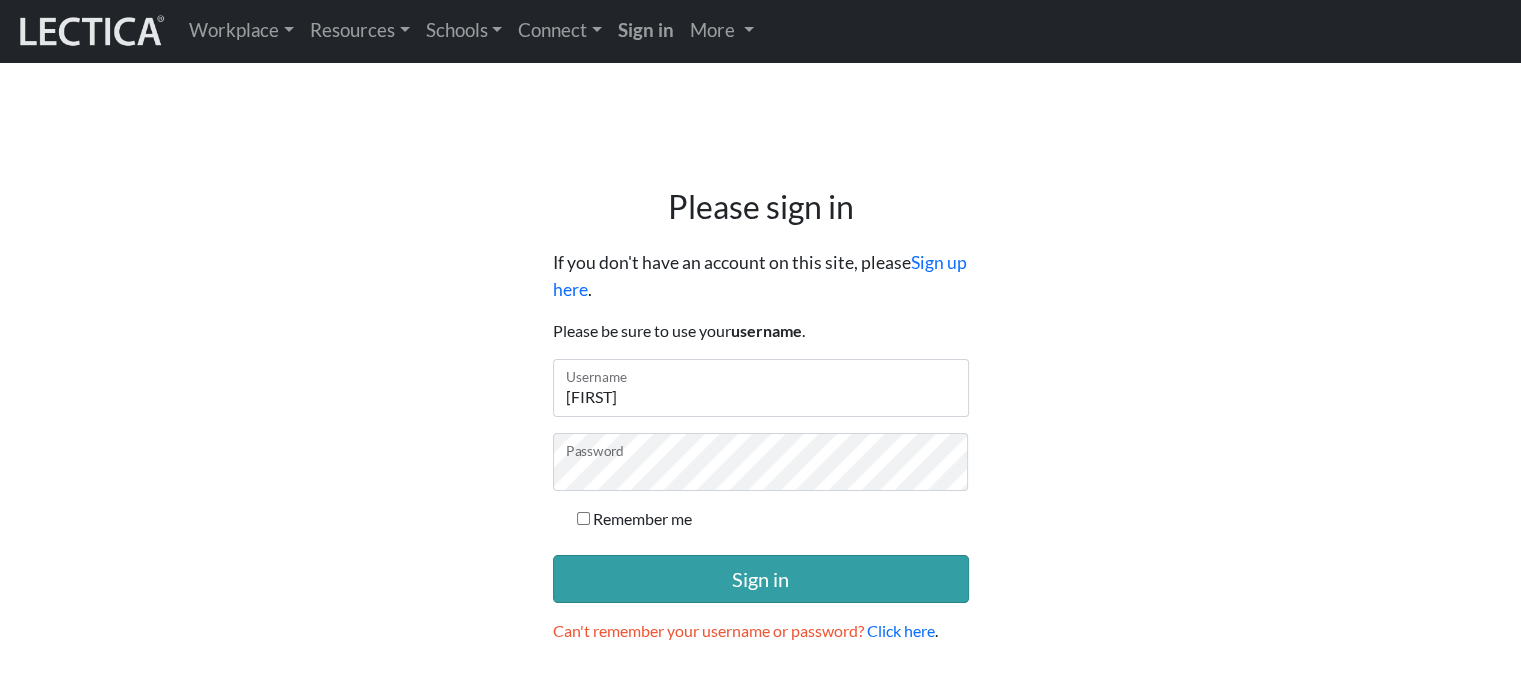click on "Sign in" at bounding box center [761, 579] 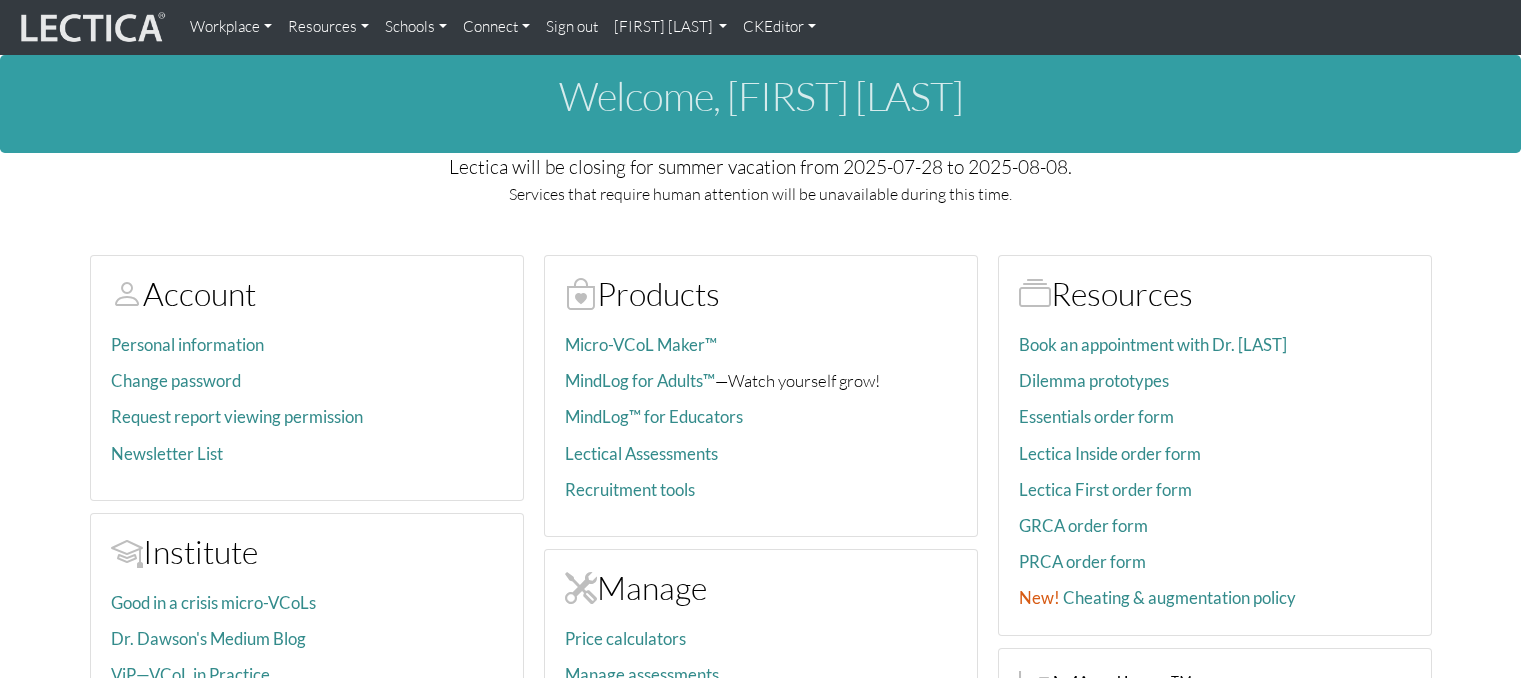 scroll, scrollTop: 0, scrollLeft: 0, axis: both 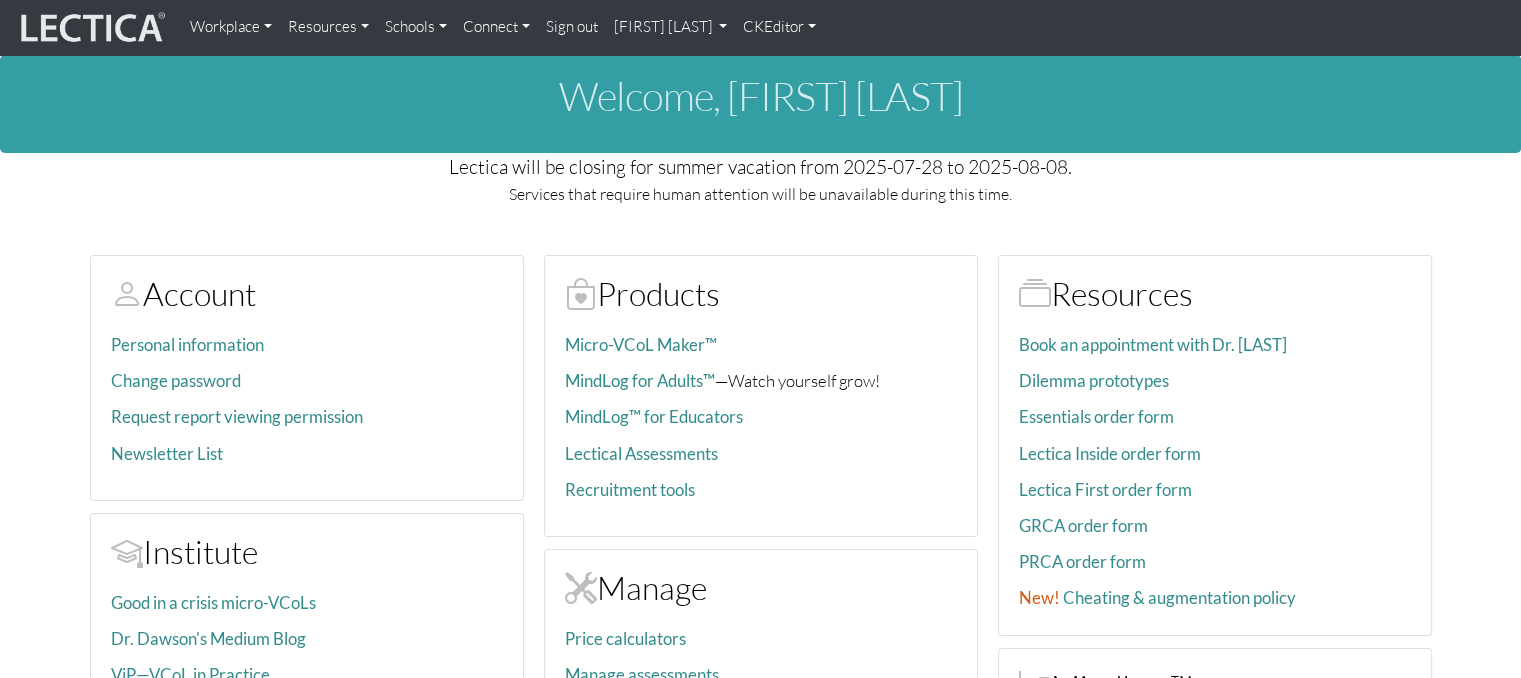 click on "Sign out" at bounding box center [572, 27] 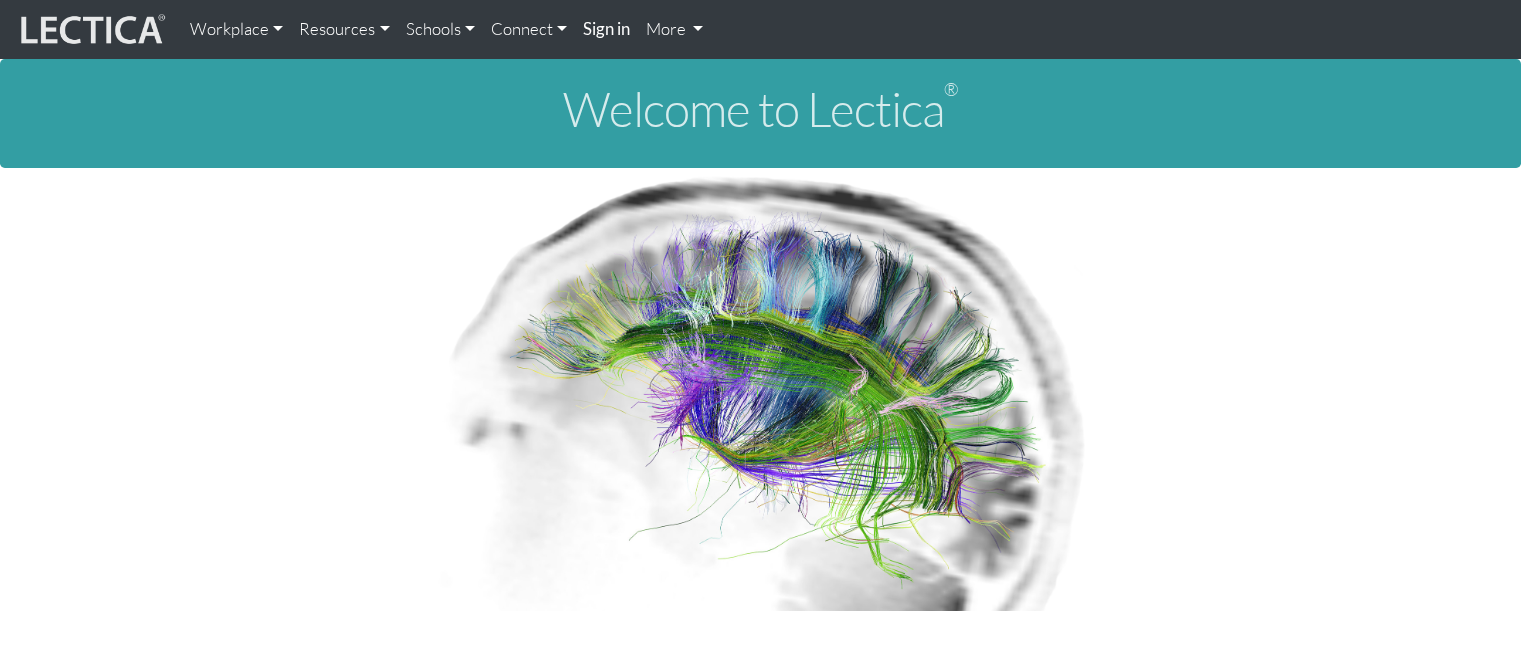 scroll, scrollTop: 0, scrollLeft: 0, axis: both 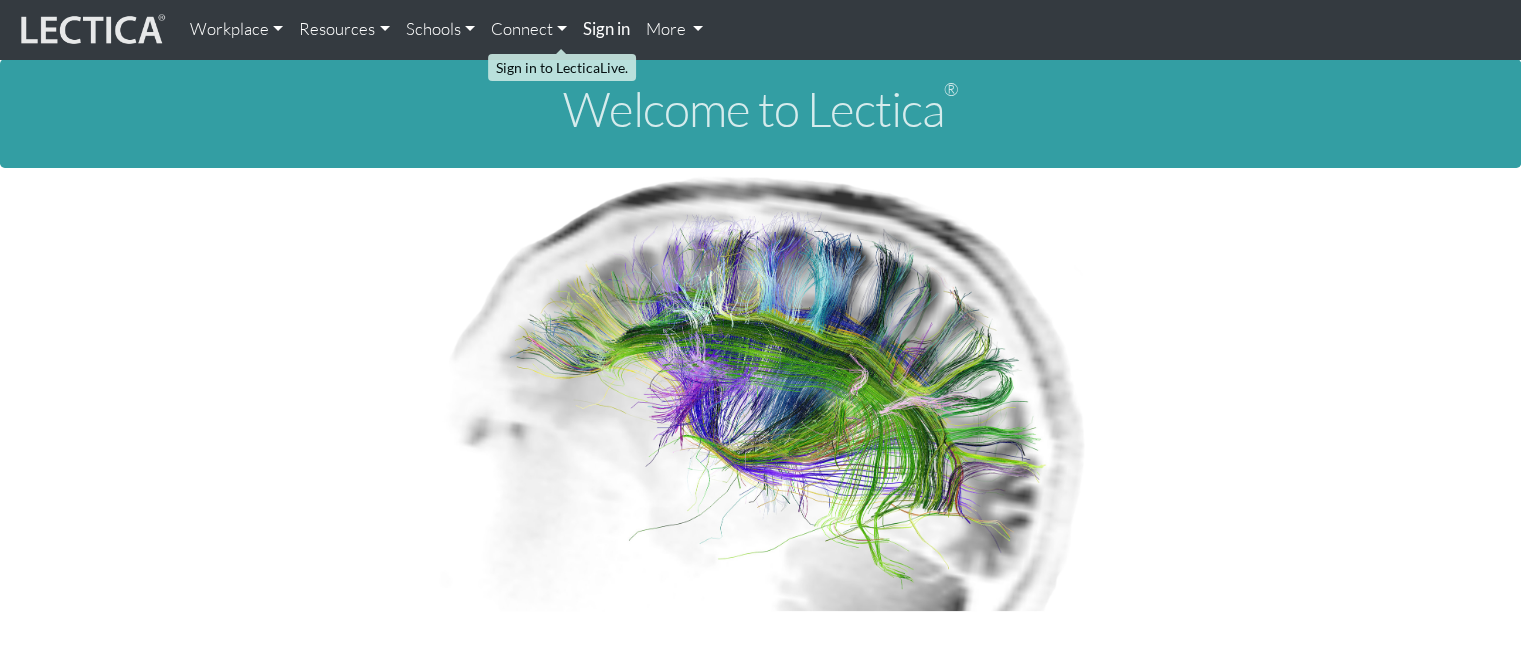 click on "Sign in" at bounding box center [606, 28] 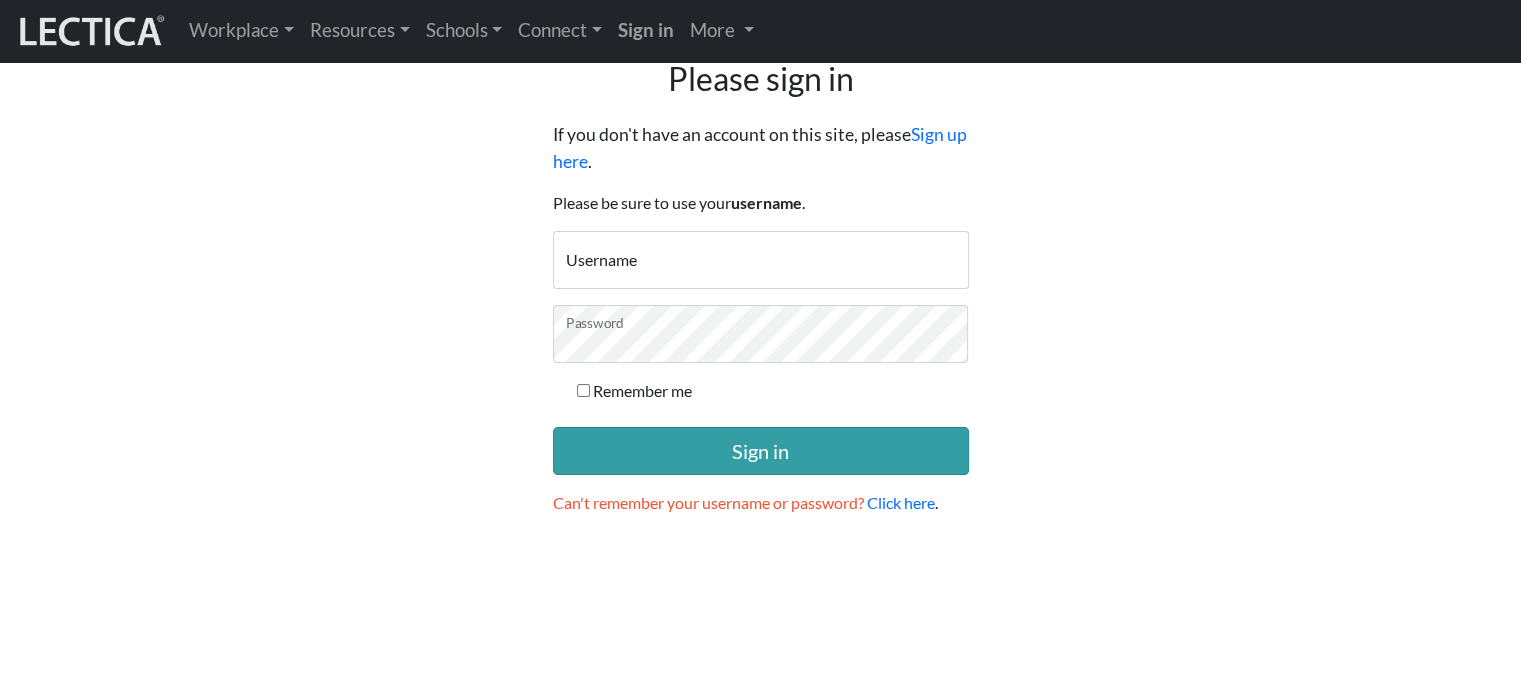 scroll, scrollTop: 100, scrollLeft: 0, axis: vertical 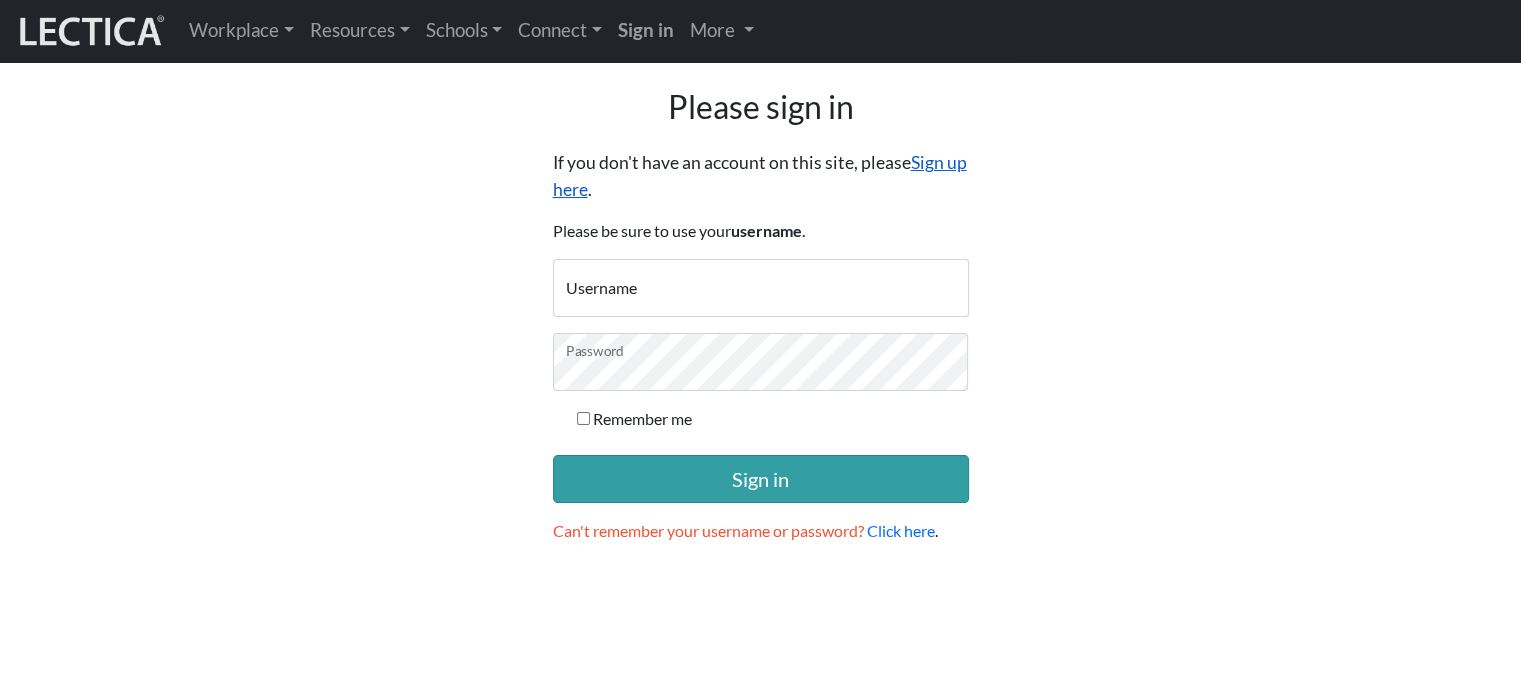 click on "Sign up here" at bounding box center (760, 175) 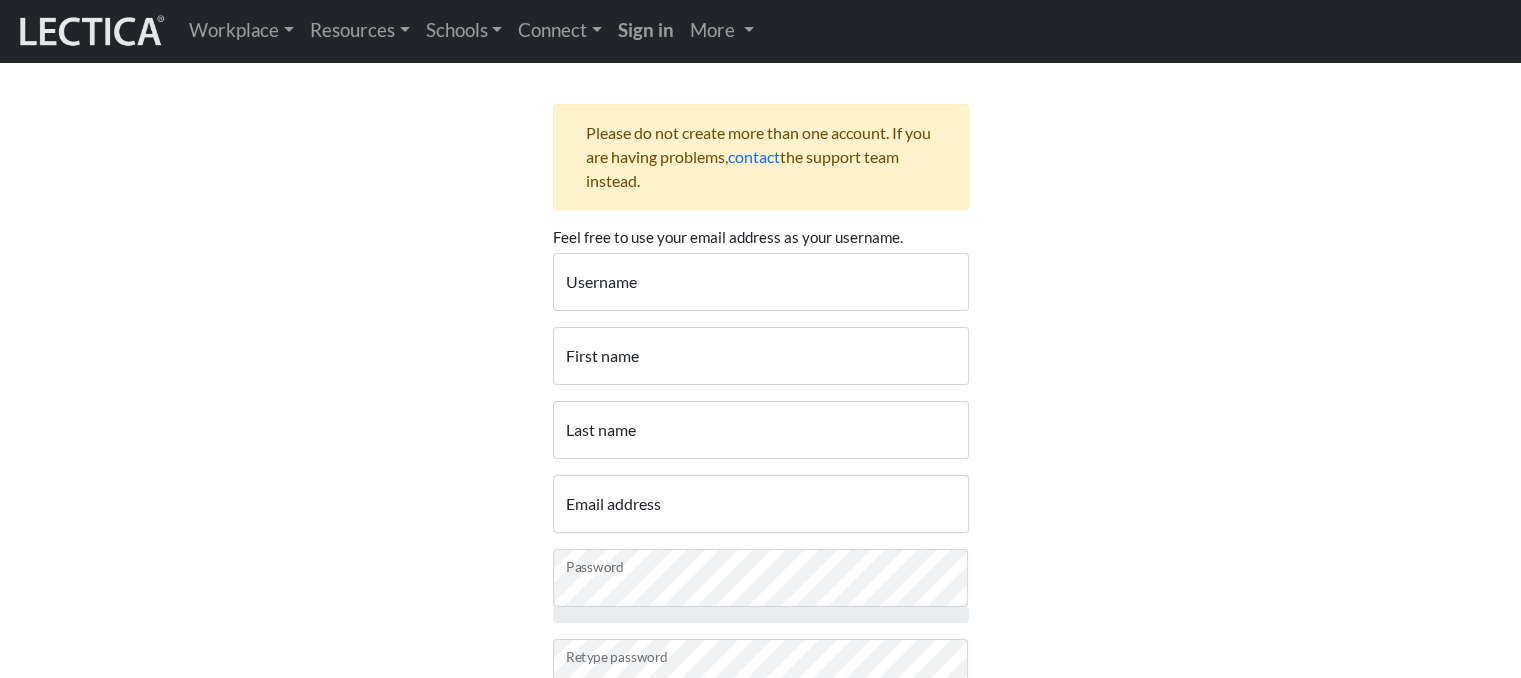 scroll, scrollTop: 0, scrollLeft: 0, axis: both 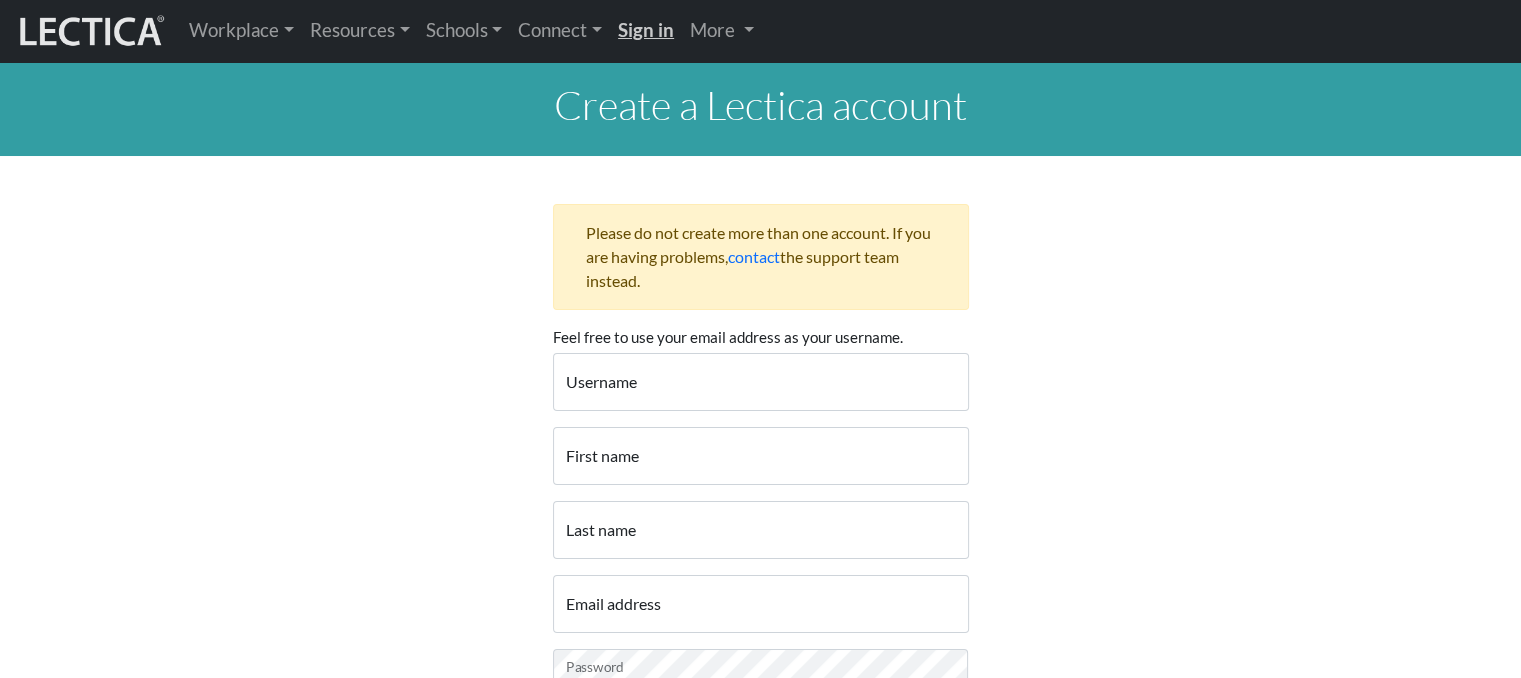 click on "Sign in" at bounding box center [646, 31] 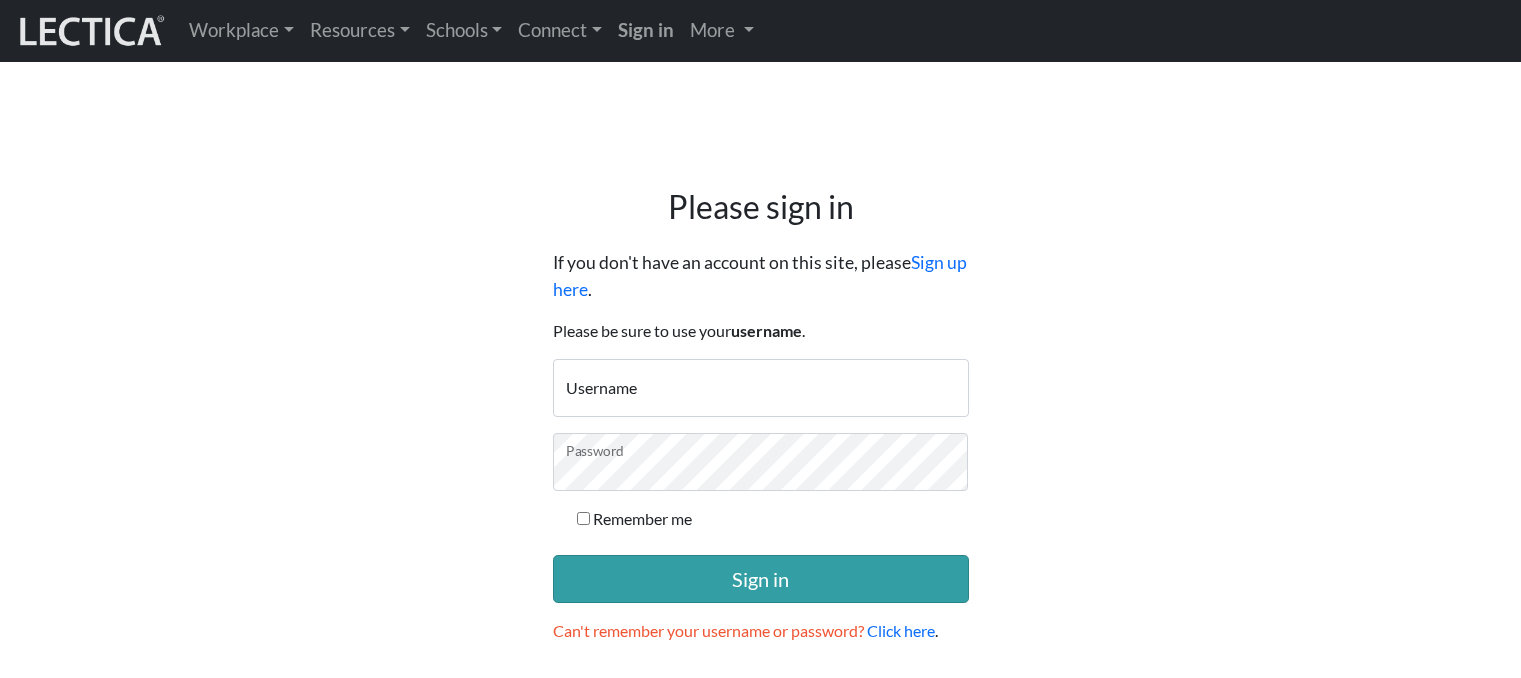 scroll, scrollTop: 0, scrollLeft: 0, axis: both 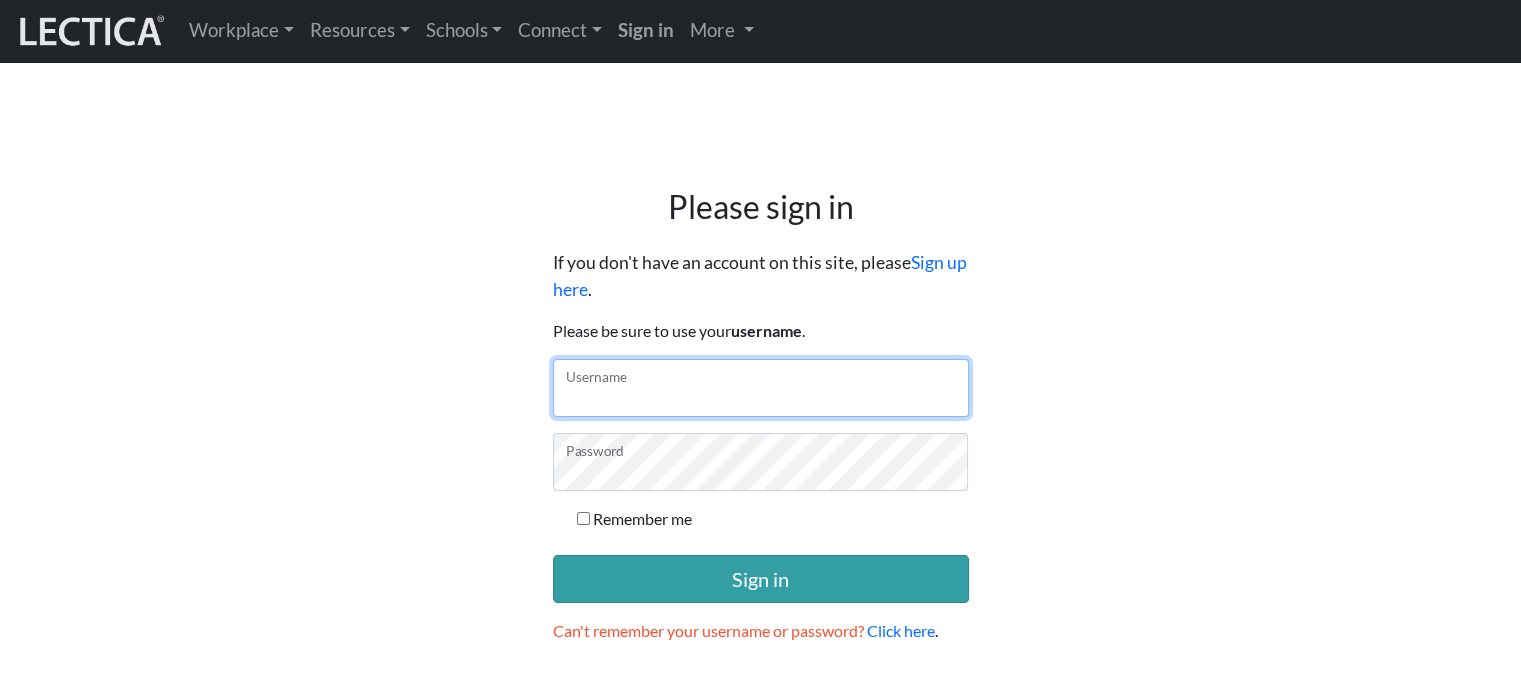 click on "Username" at bounding box center (761, 388) 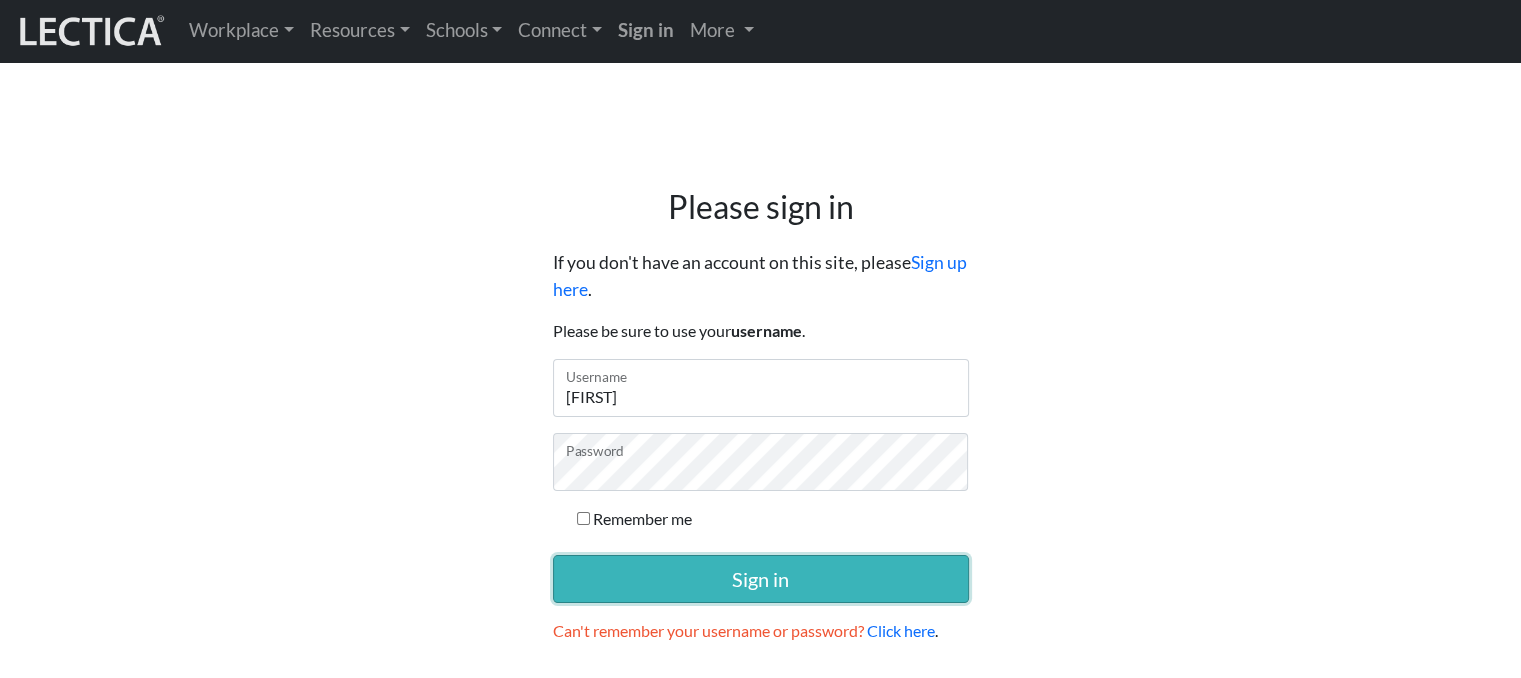 click on "Sign in" at bounding box center (761, 579) 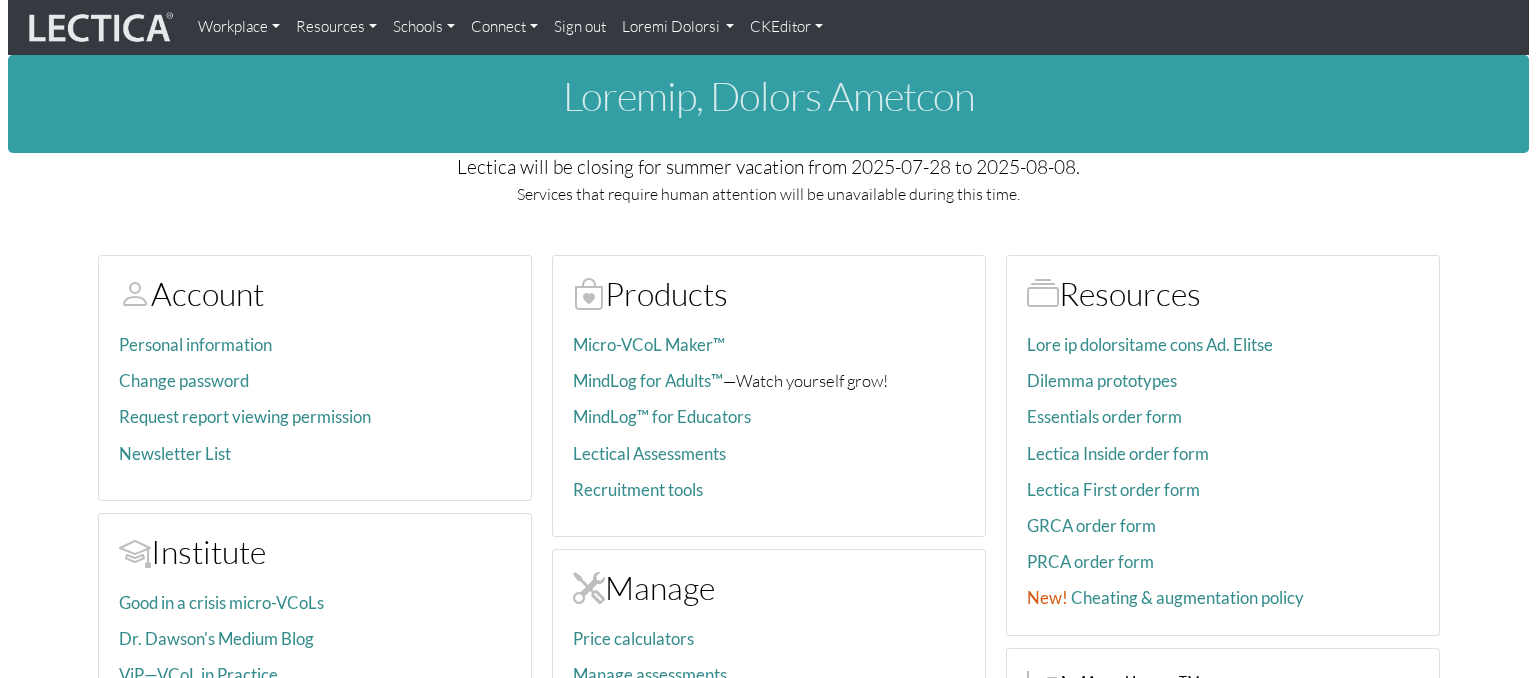 scroll, scrollTop: 0, scrollLeft: 0, axis: both 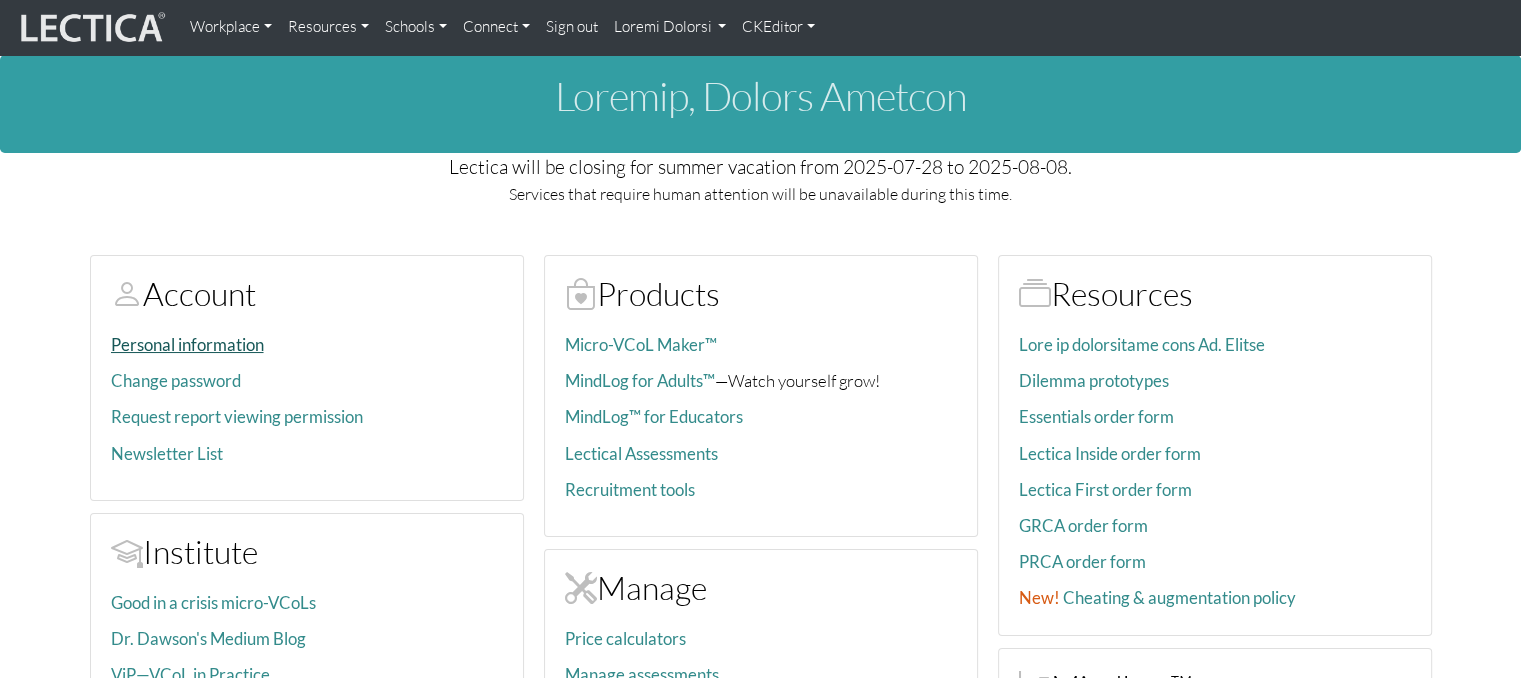 click on "Personal information" at bounding box center (187, 344) 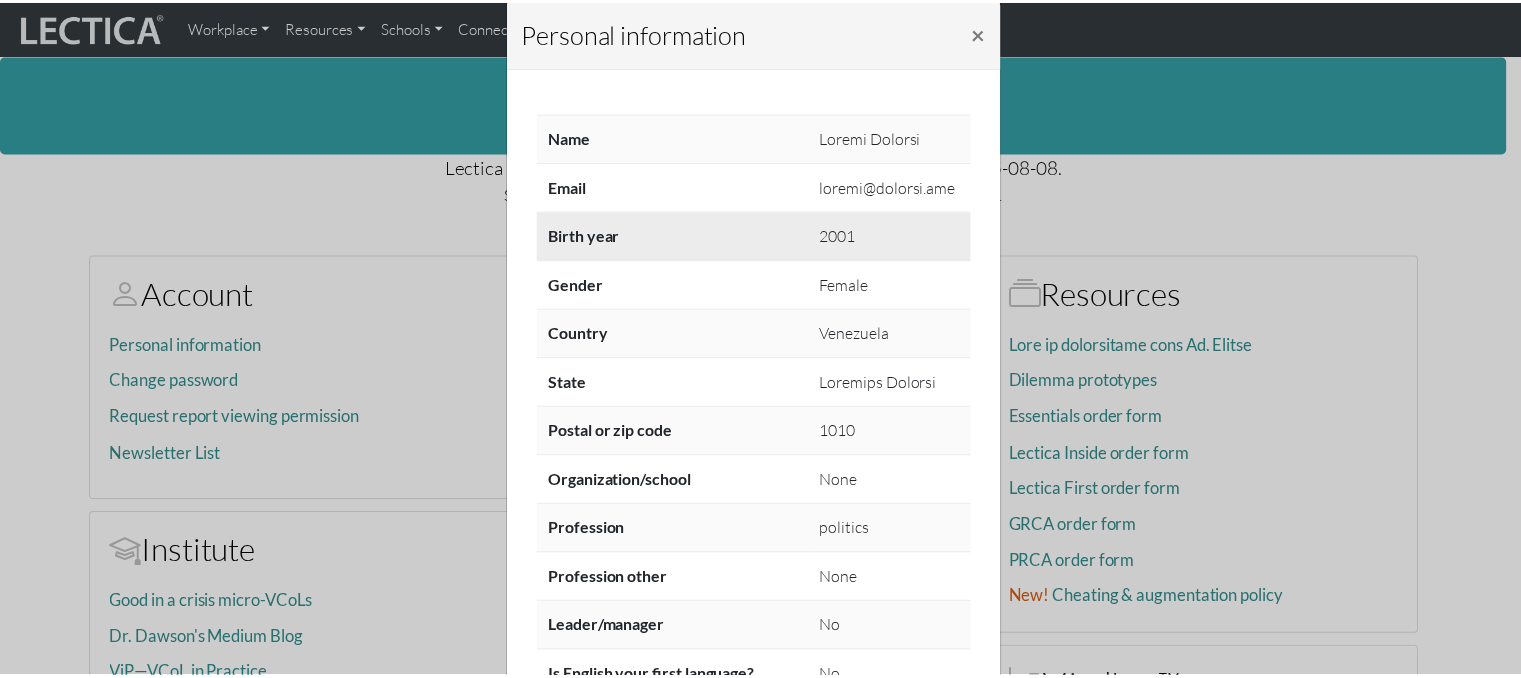 scroll, scrollTop: 0, scrollLeft: 0, axis: both 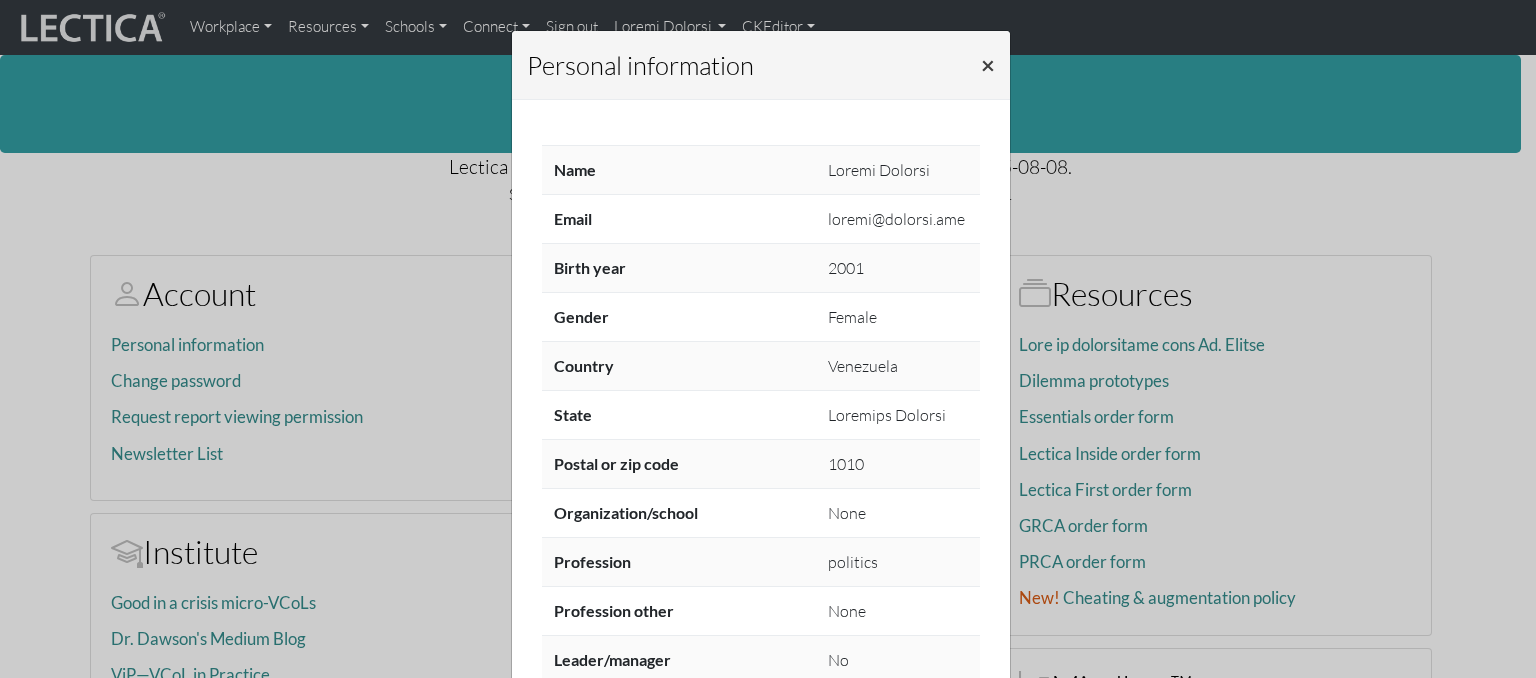 click on "×" at bounding box center (988, 65) 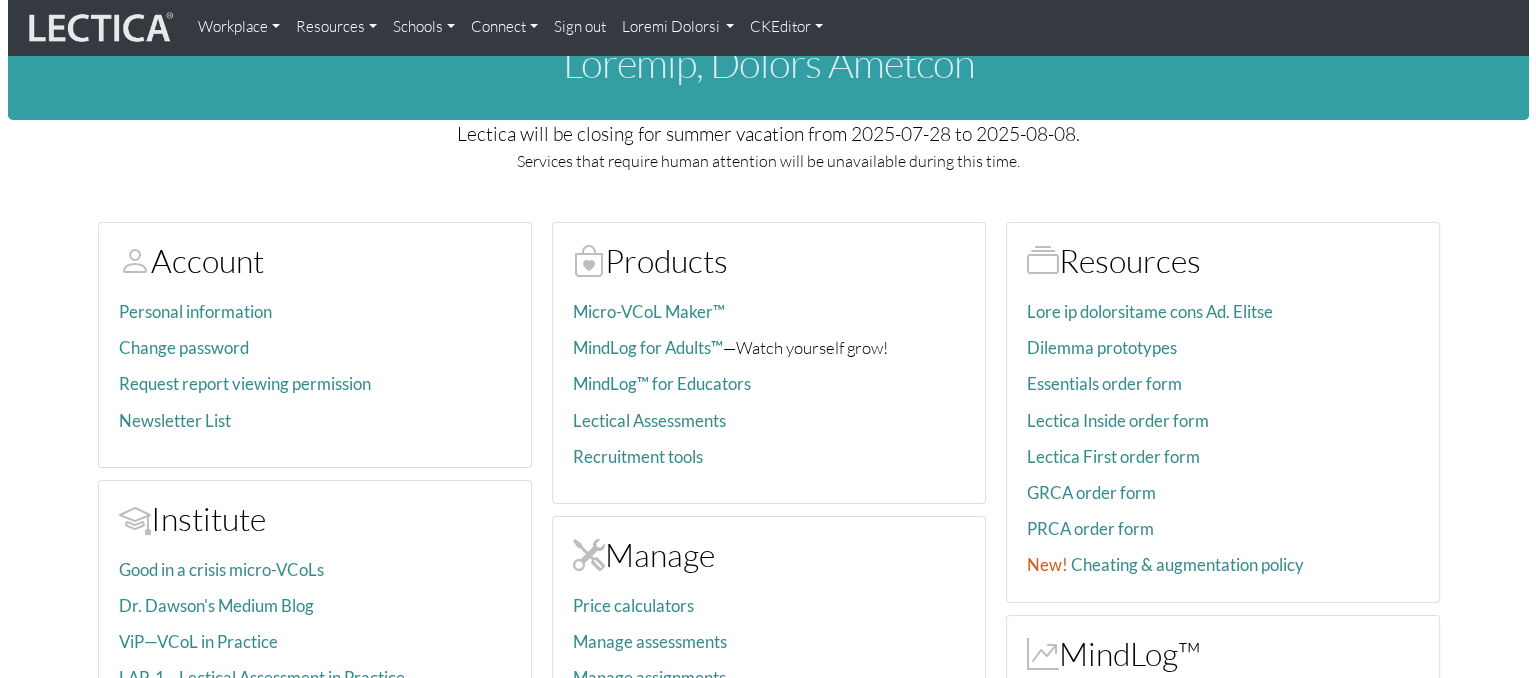 scroll, scrollTop: 0, scrollLeft: 0, axis: both 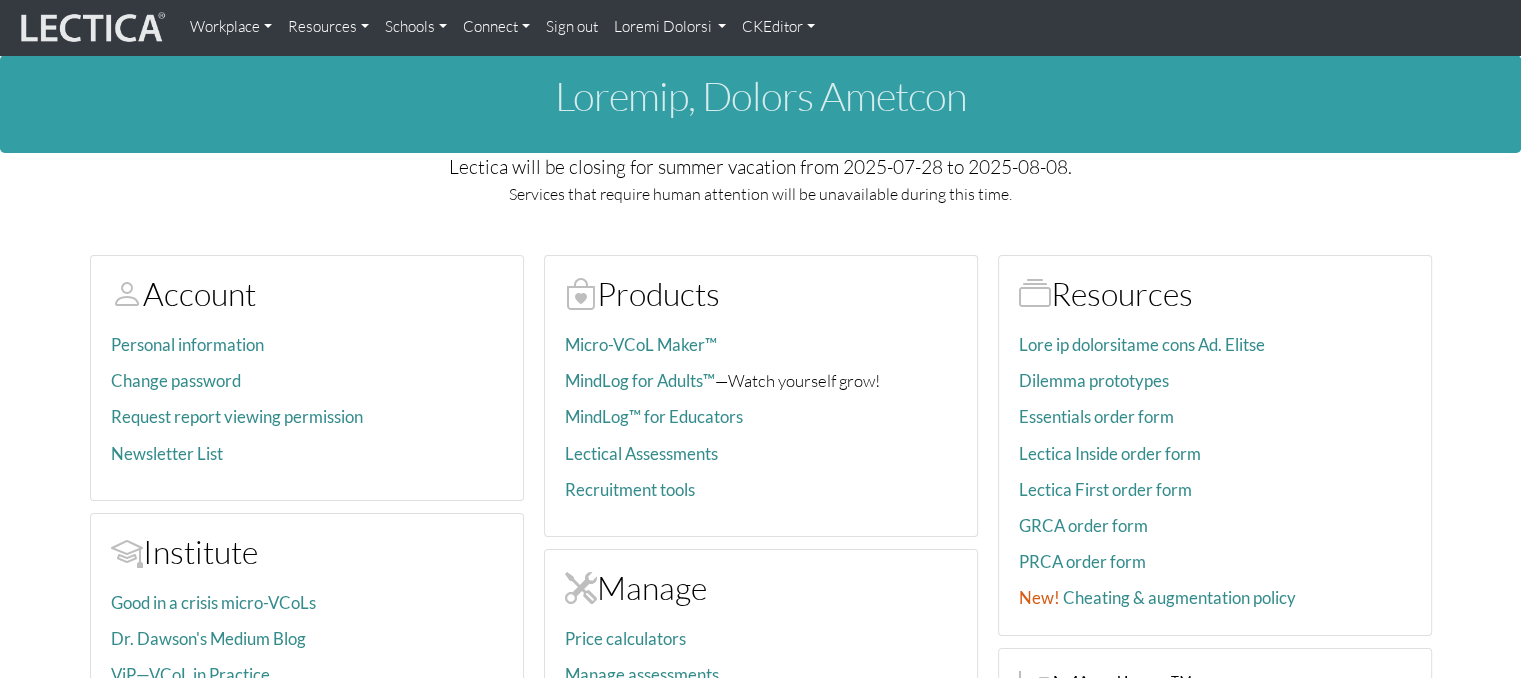 click on "Loremips dolorsitame   Consec adipisci   Elitsed doeius tempori utlaboreet   Doloremagn Aliq" at bounding box center [307, 407] 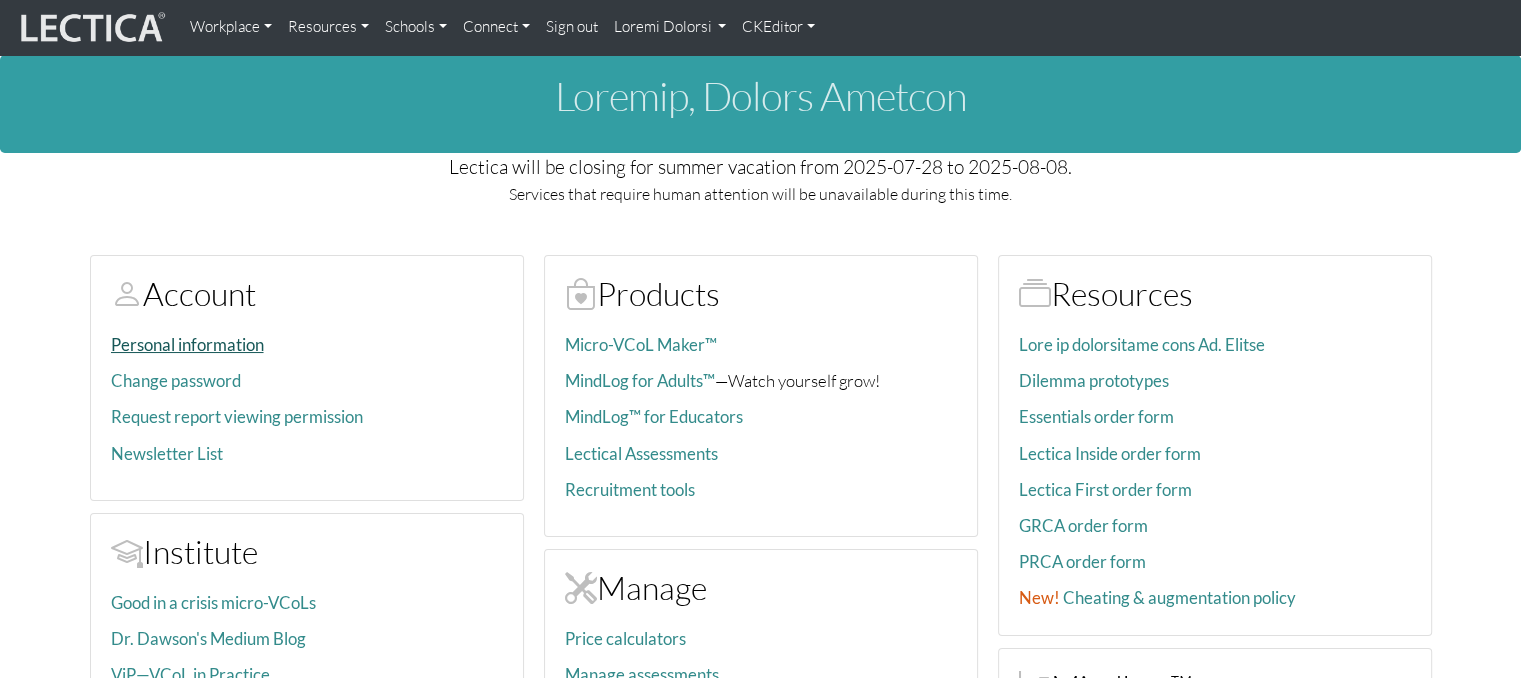 click on "Personal information" at bounding box center [187, 344] 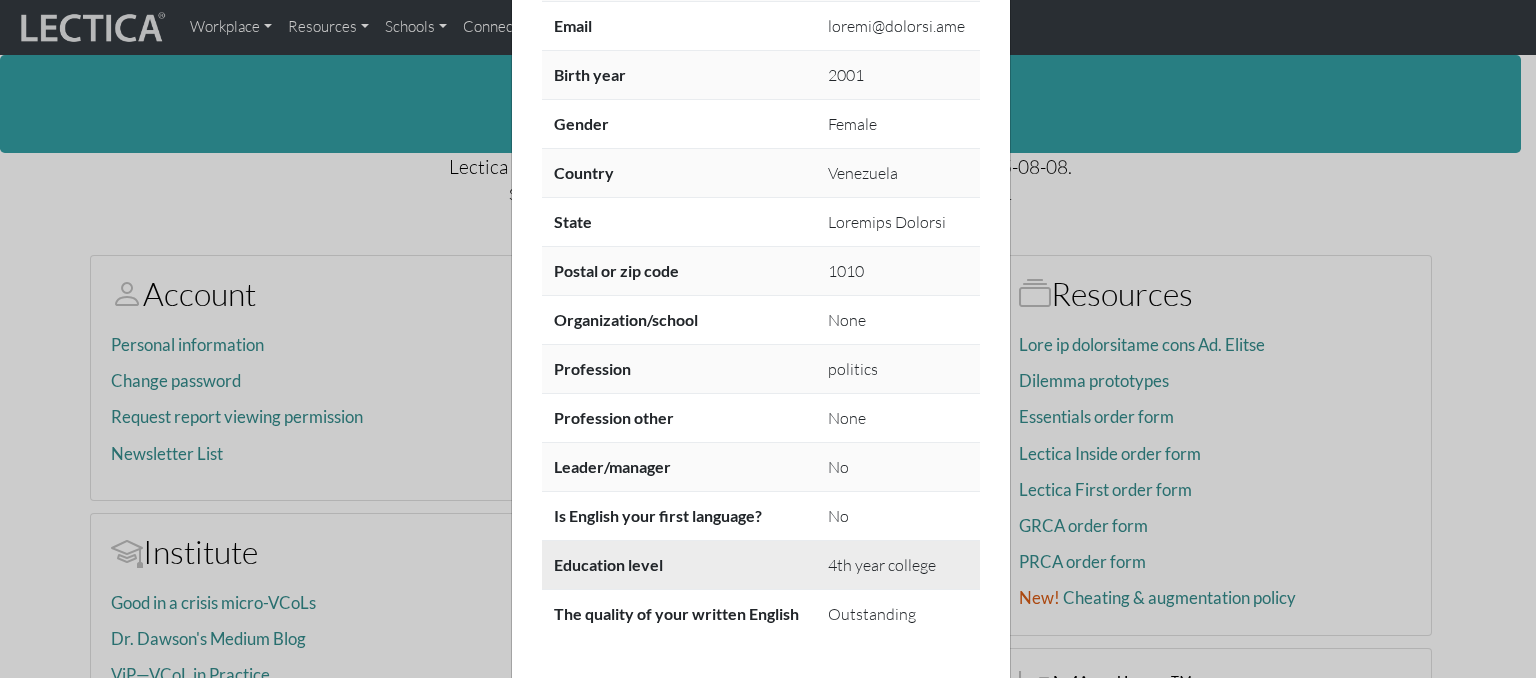 scroll, scrollTop: 304, scrollLeft: 0, axis: vertical 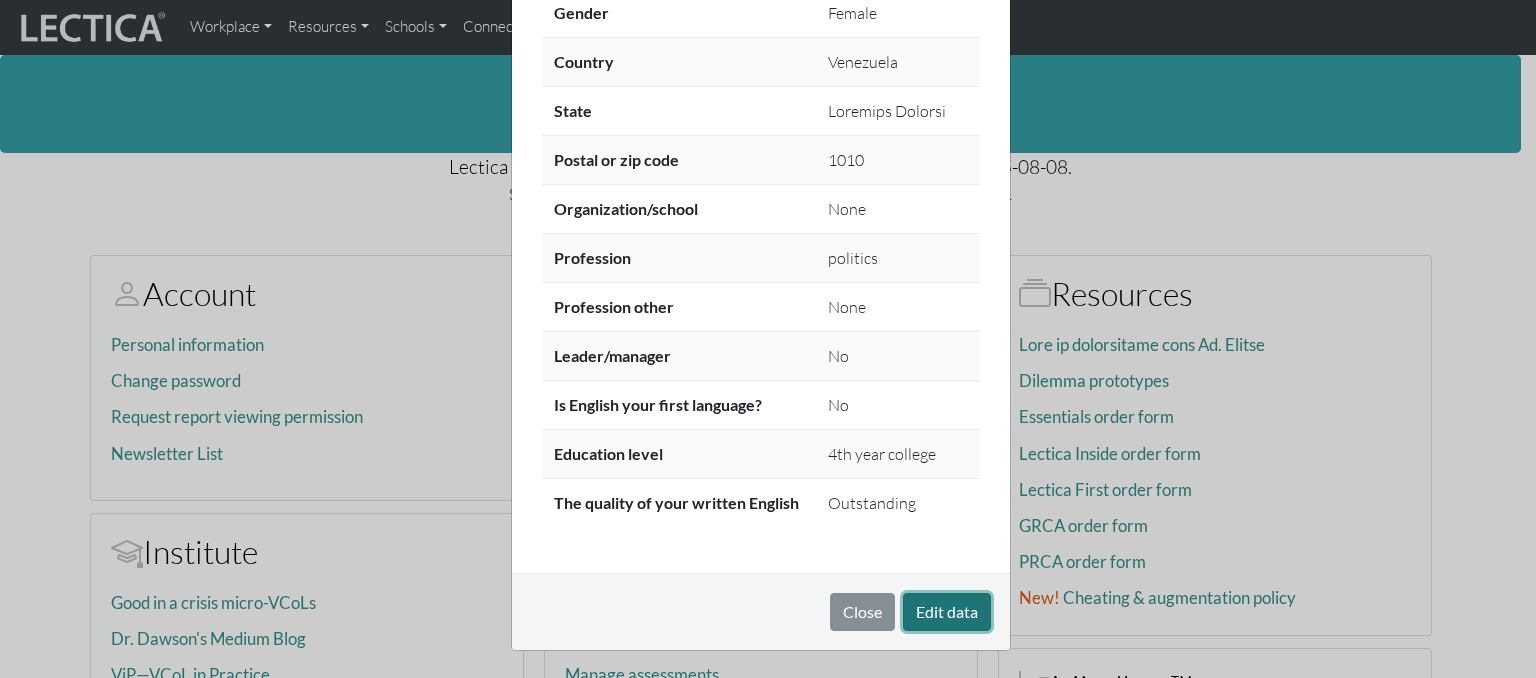 click on "Edit data" at bounding box center [947, 612] 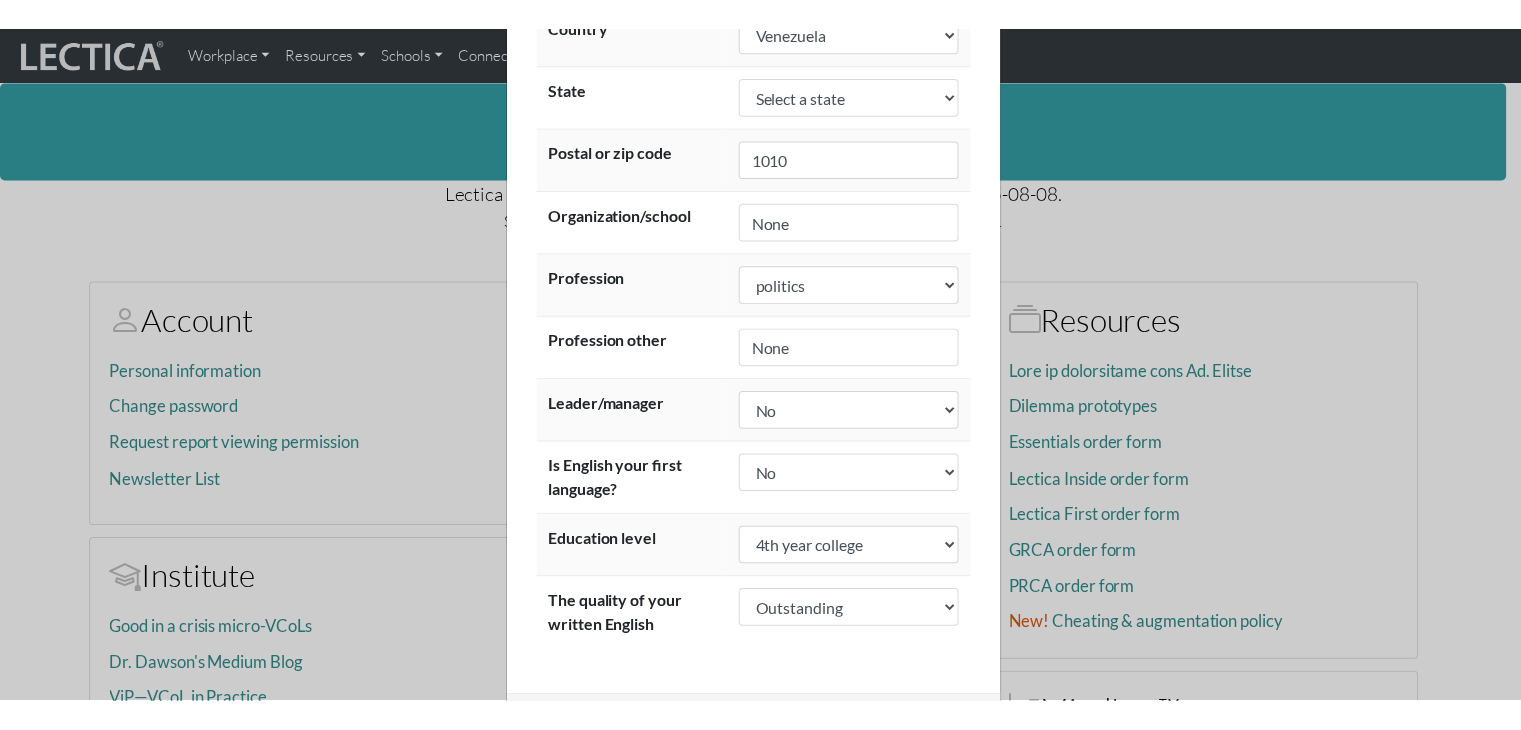 scroll, scrollTop: 548, scrollLeft: 0, axis: vertical 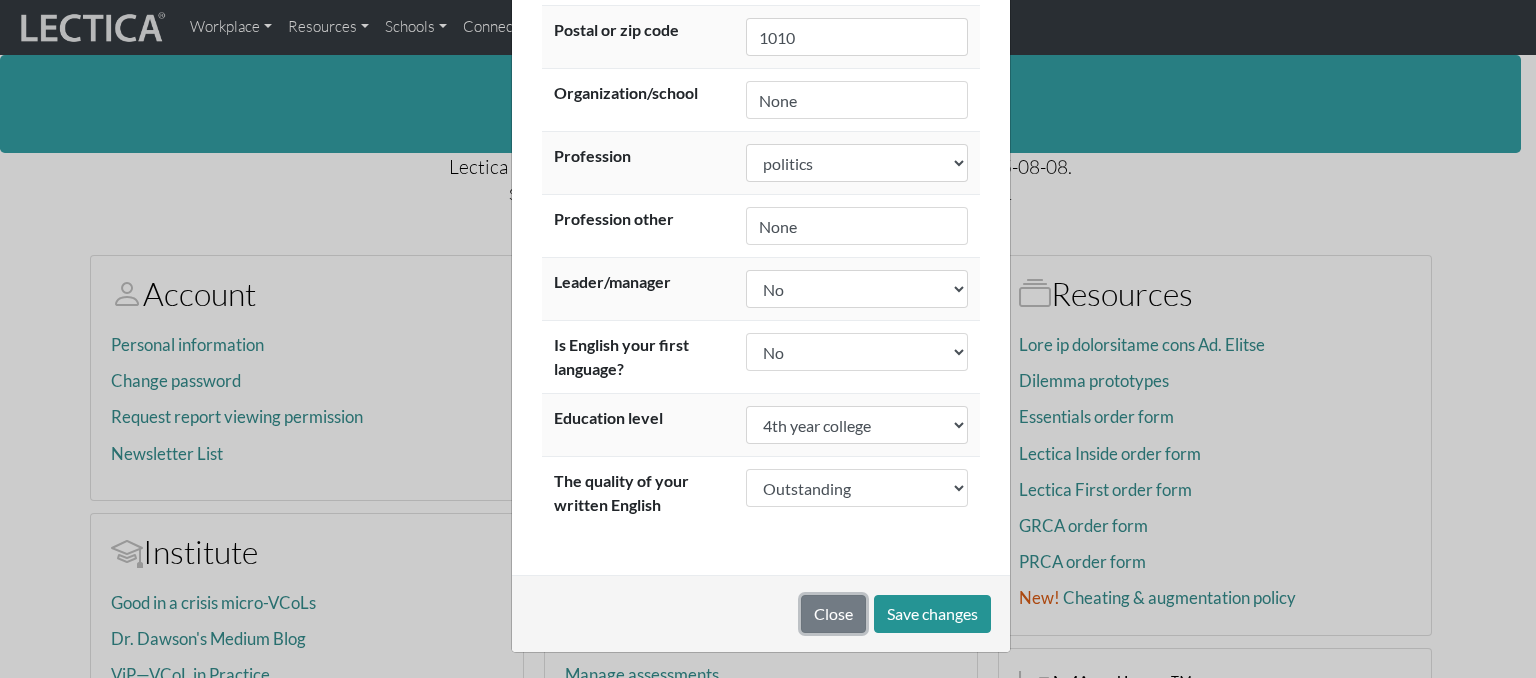 click on "Close" at bounding box center (833, 614) 